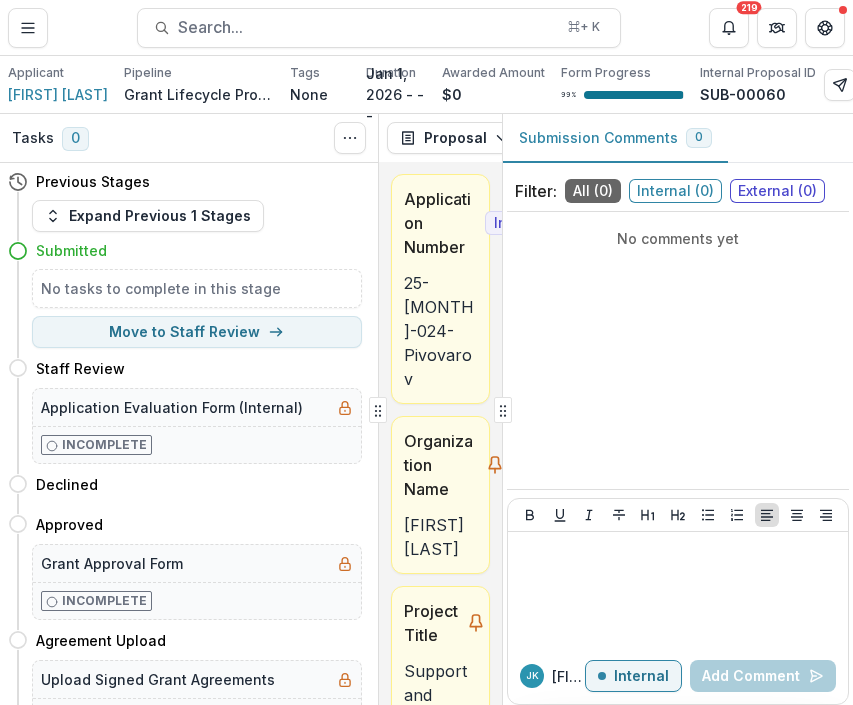 scroll, scrollTop: 0, scrollLeft: 0, axis: both 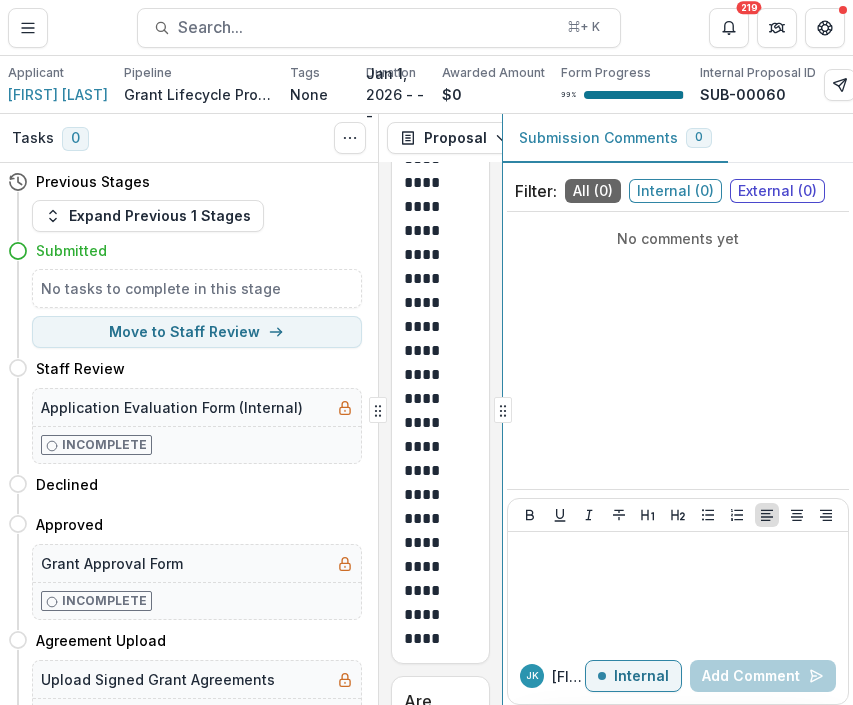 click on "Tasks 0 Show Cancelled Tasks Previous Stages Expand Previous 1 Stages Submitted No tasks to complete in this stage Move to Staff Review Staff Review Move here Application Evaluation Form (Internal) Incomplete Declined Move here Approved Move here Grant Approval Form Incomplete Agreement Upload Move here Upload Signed Grant Agreements Incomplete Wire Transfer Instruction Form Incomplete Active Grant Move here Dynamic Reporting Schedule Incomplete Dynamic Payment Schedule Incomplete Grant Disbursement Approval Form Incomplete Fully Disbursed Move here Grant Closeout Form Incomplete Closed Move here Proposal Proposal Payments Reports Grant Agreements Board Summaries Bank Details Andrei Pivovarov - 2025 - Grant Proposal Application ([MONTH] 2025) 1 Forms (1) Andrei Pivovarov - 2025 - Grant Proposal Application ([MONTH] 2025) Configure forms Word Download Word Download (with field descriptions) Zip Download Preview Merged PDF Preview Merged PDF (Inline Images & PDFs) Preview Merged PDF (with field descriptions) 12" at bounding box center (426, 409) 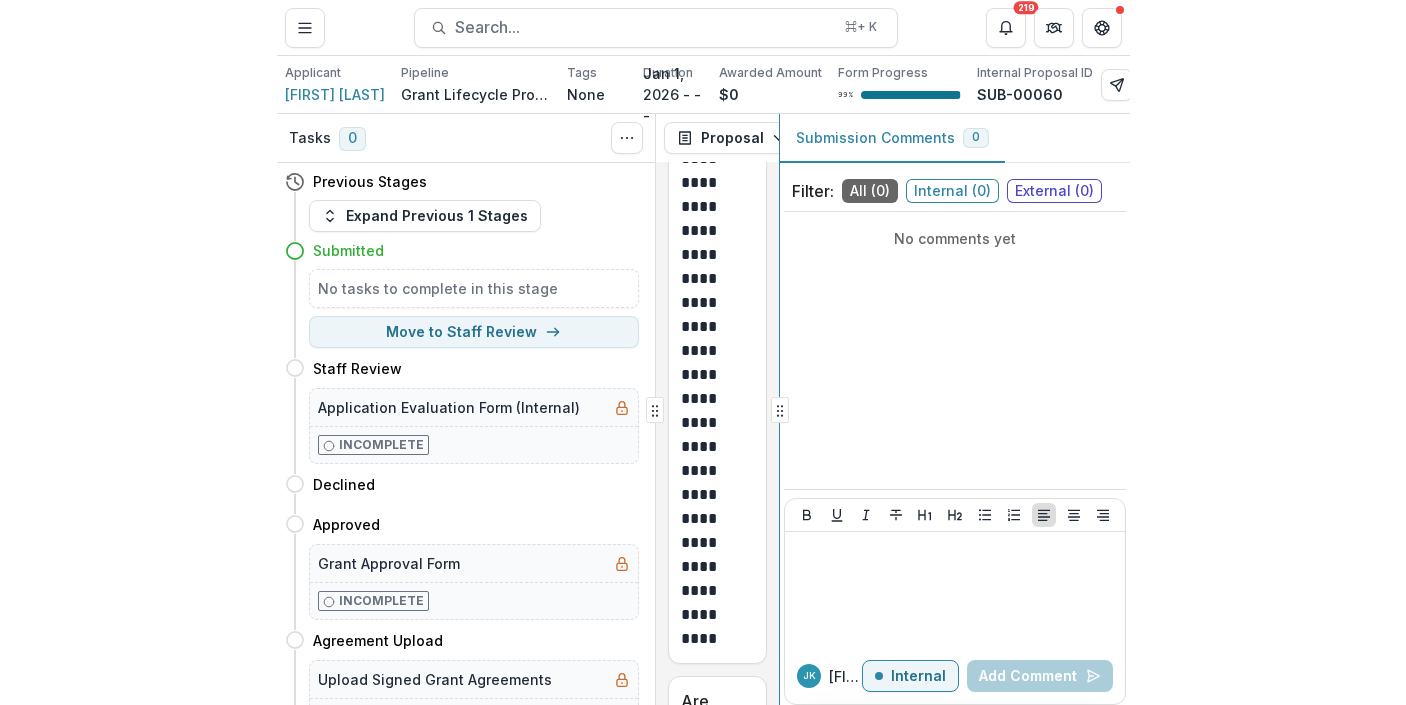 scroll, scrollTop: 4708, scrollLeft: 0, axis: vertical 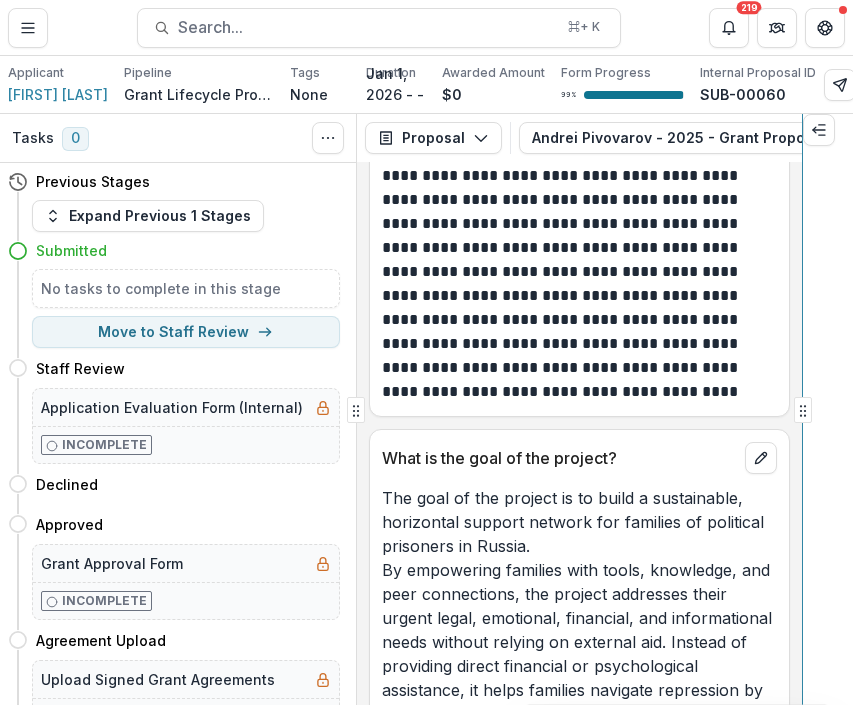click 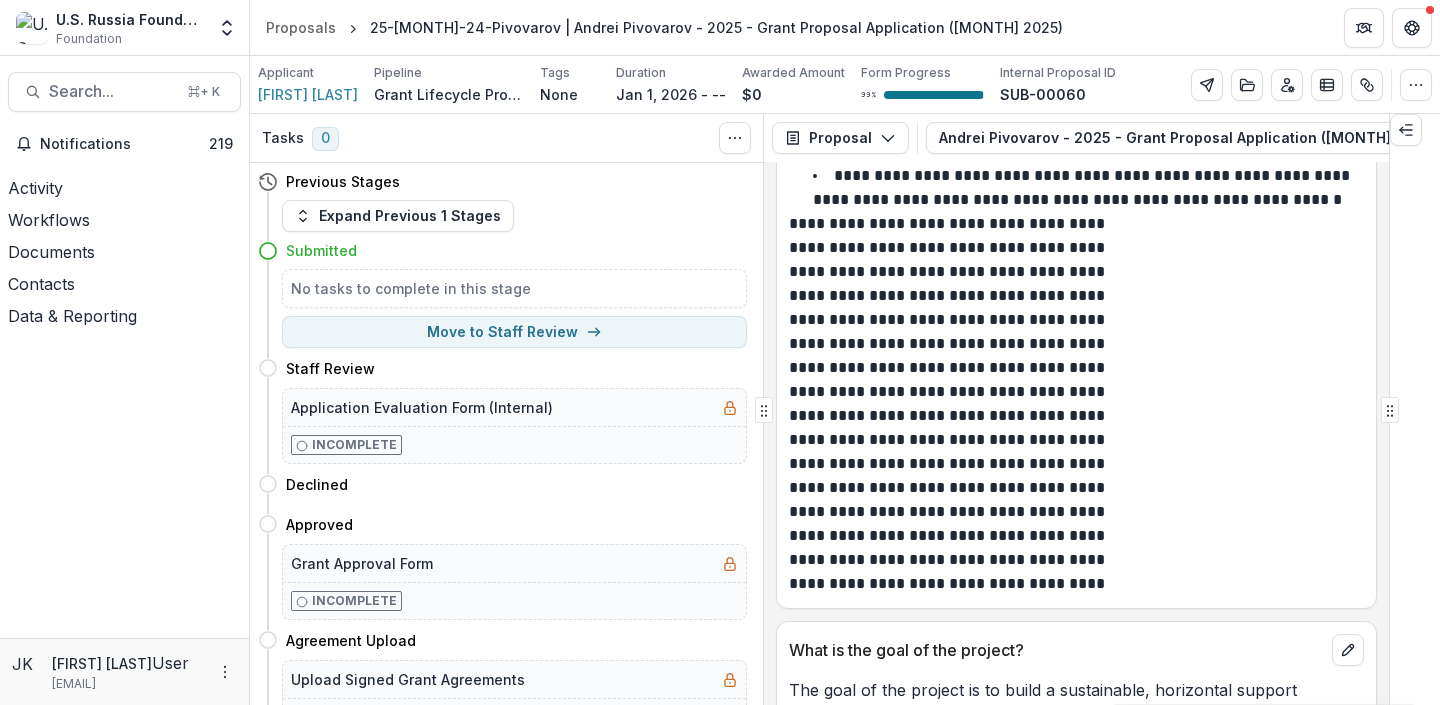scroll, scrollTop: 4548, scrollLeft: 0, axis: vertical 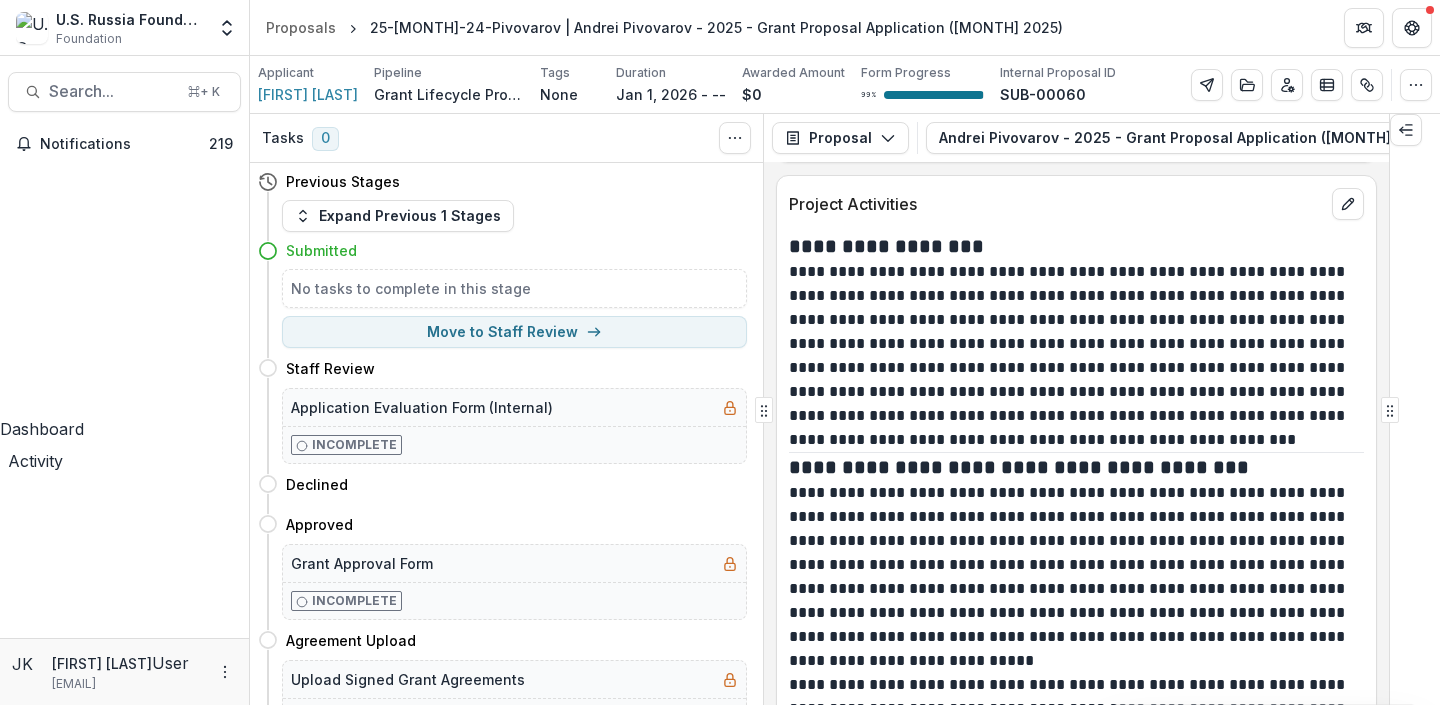 click on "Proposals" at bounding box center [124, 1039] 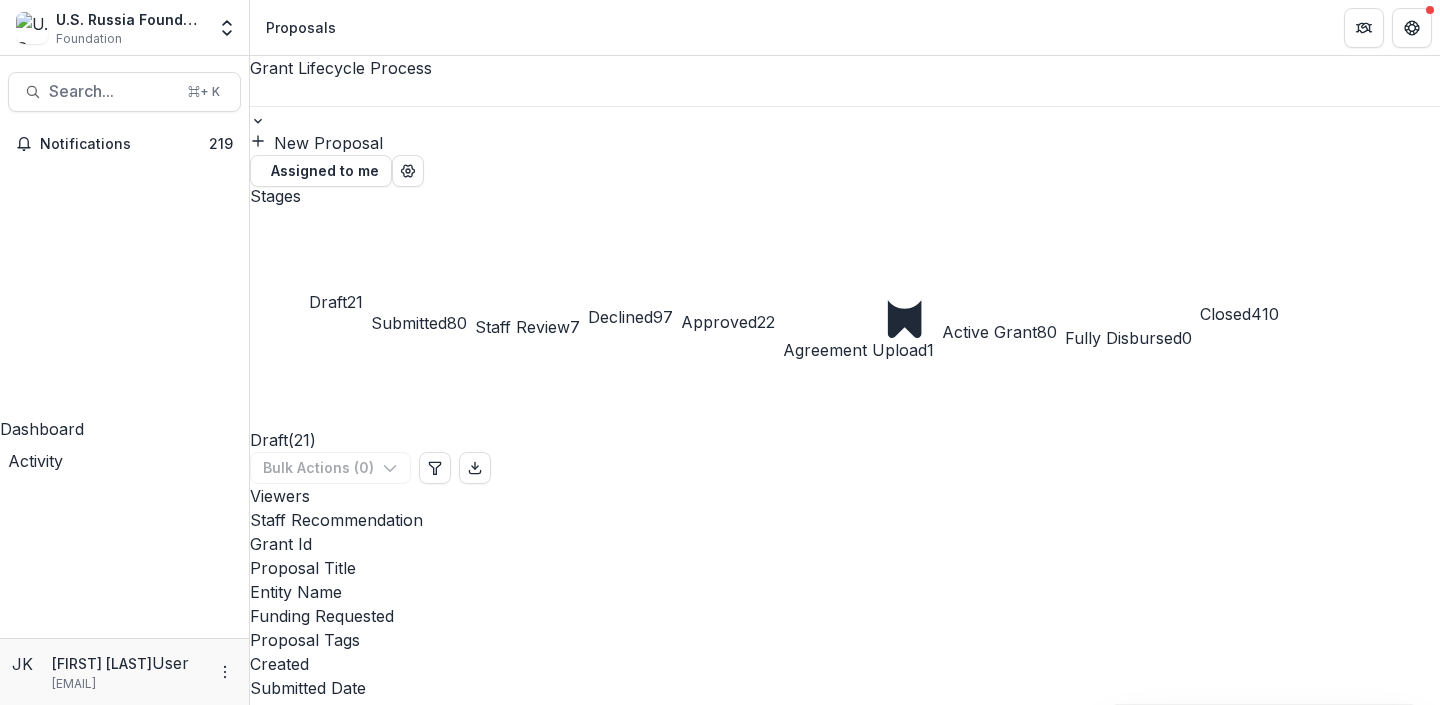 scroll, scrollTop: 56, scrollLeft: 0, axis: vertical 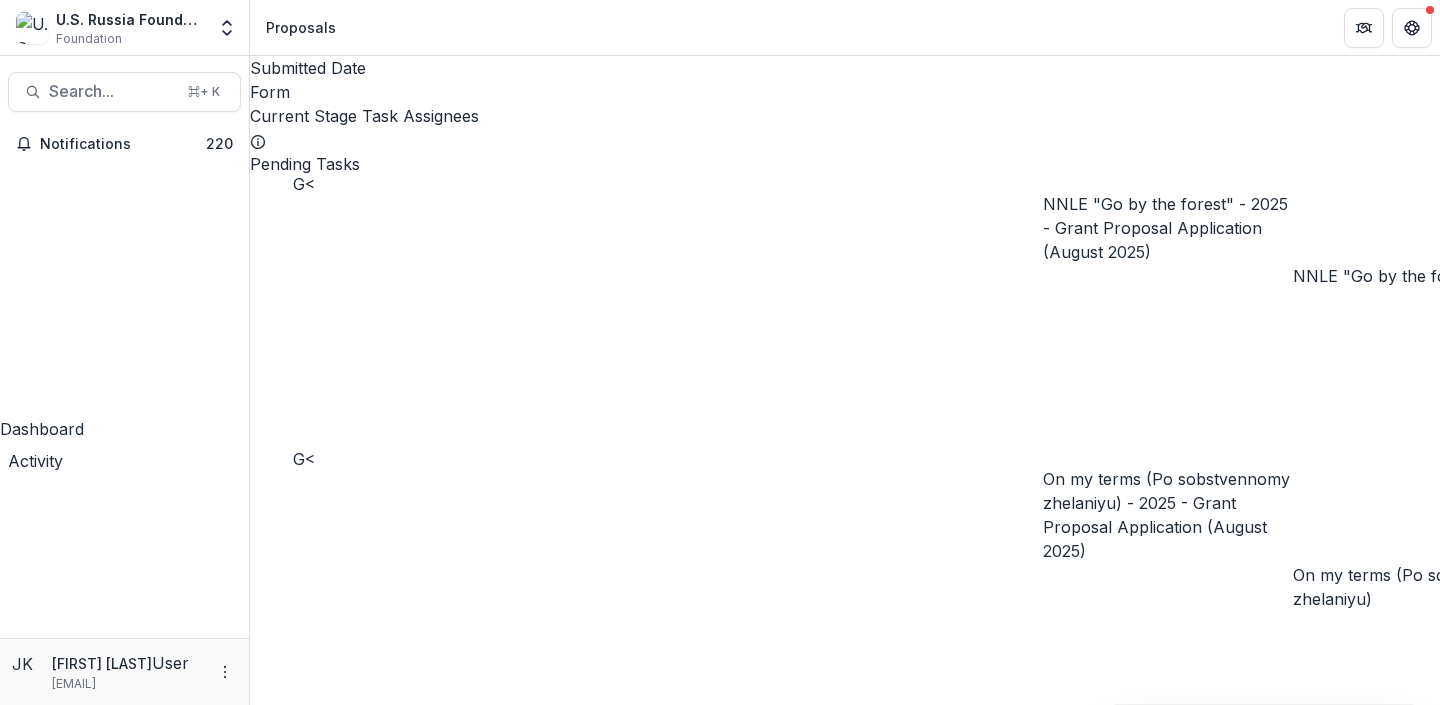 click on "Proposals" at bounding box center (124, 1039) 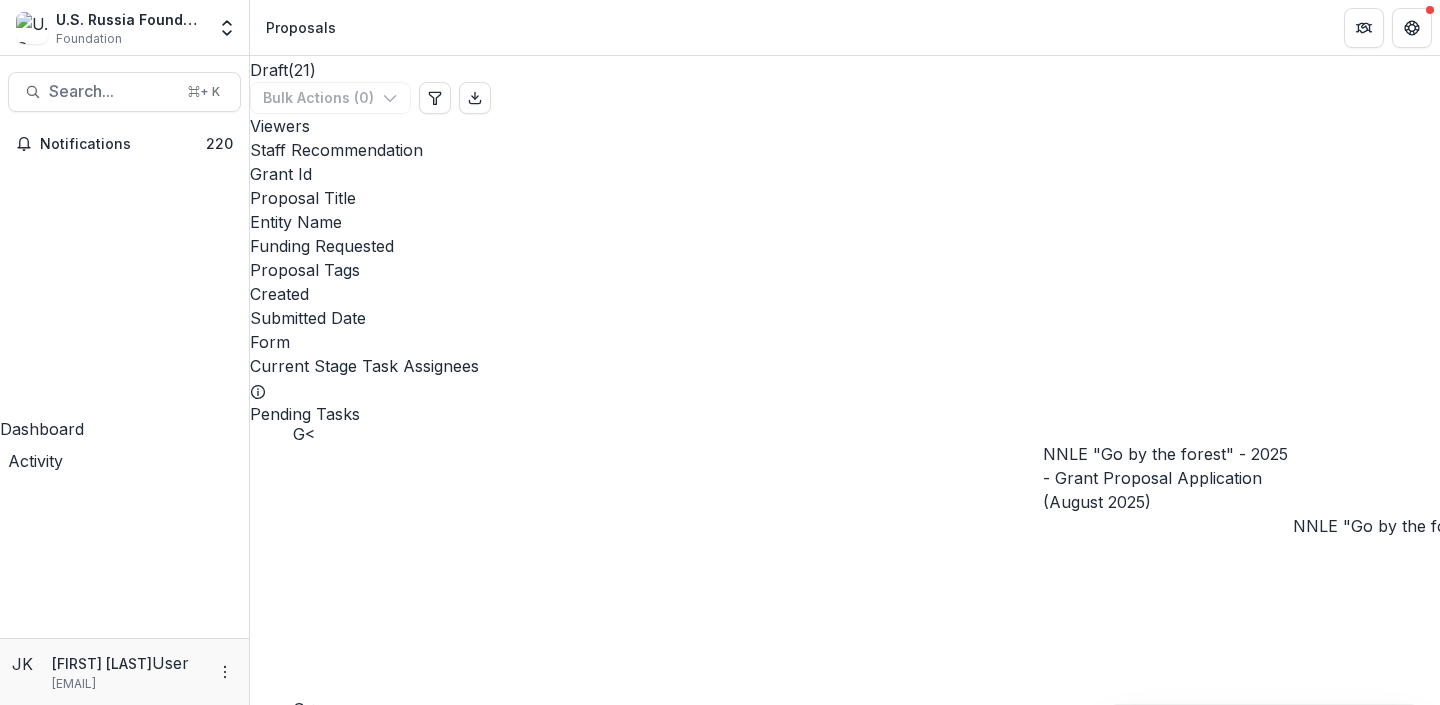 scroll, scrollTop: 0, scrollLeft: 0, axis: both 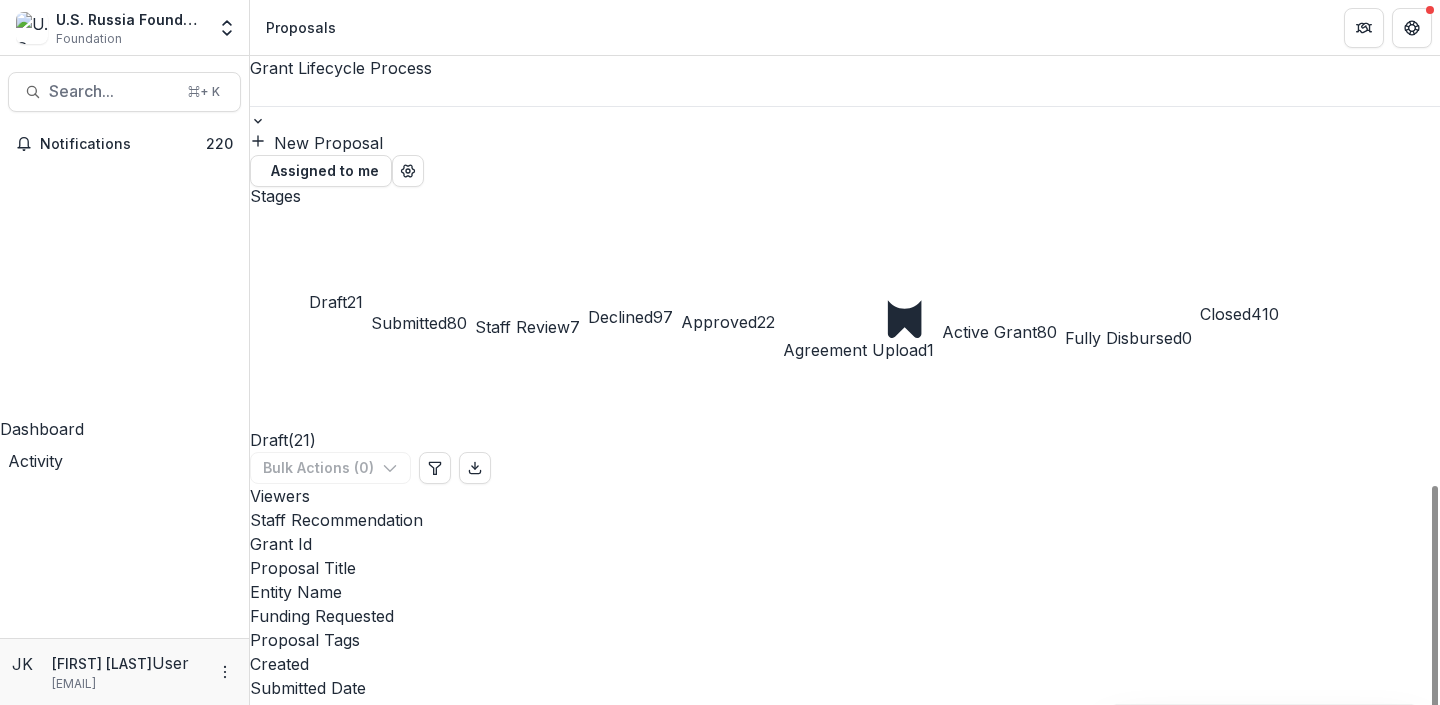click at bounding box center (250, 484) 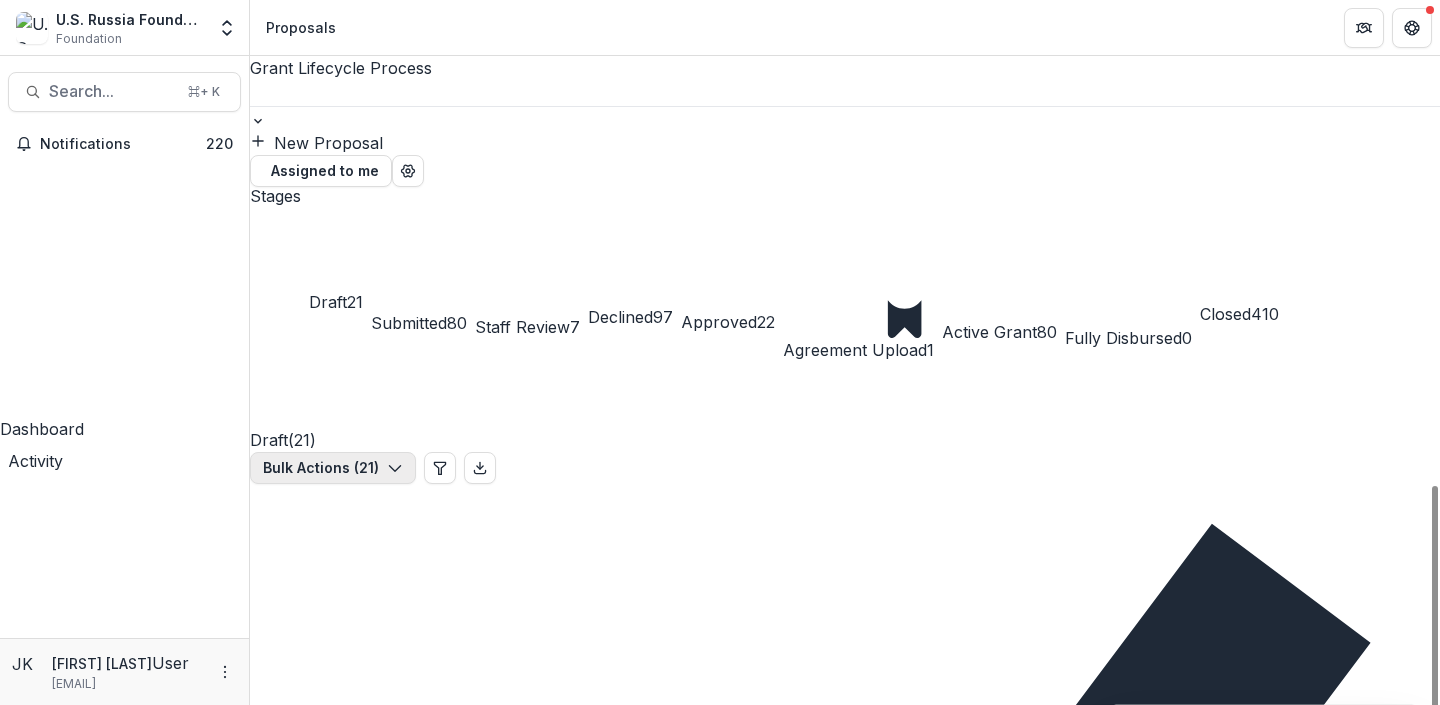 click on "Bulk Actions ( 21 )" at bounding box center [333, 468] 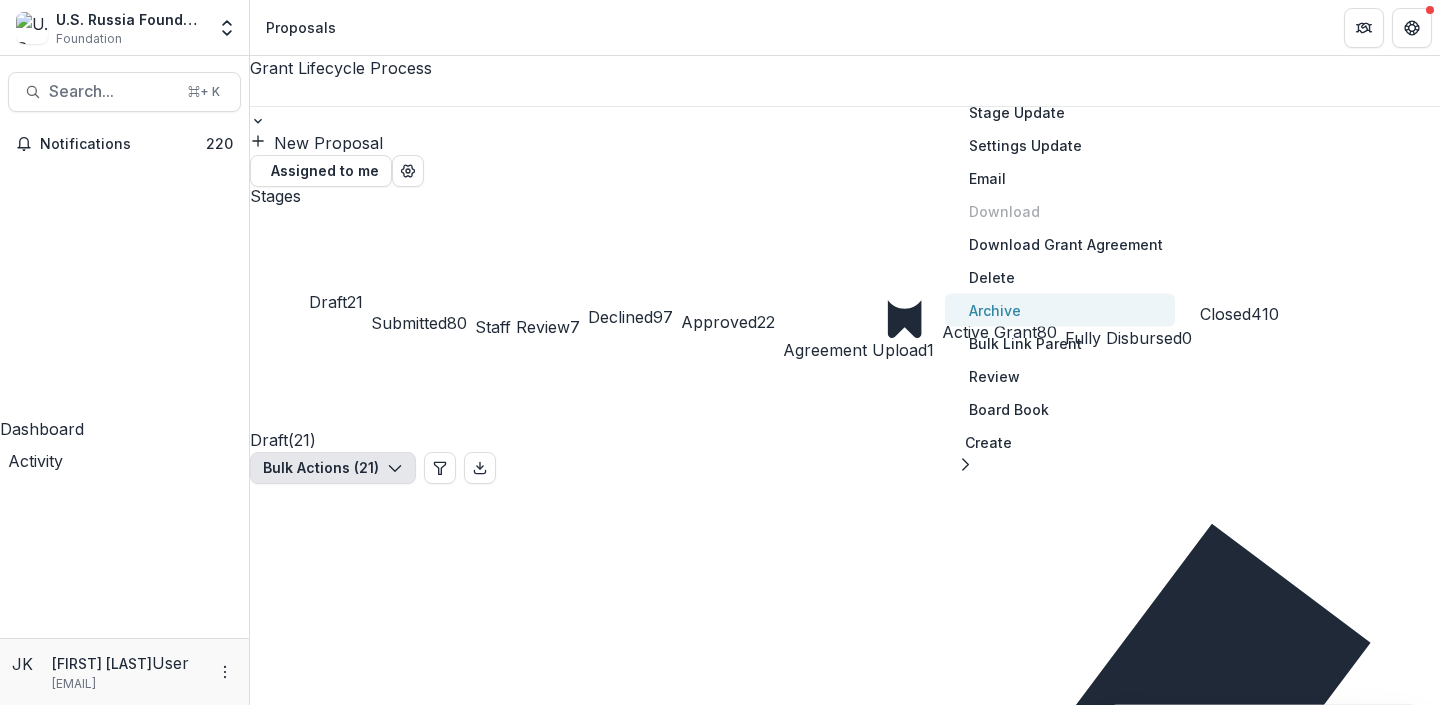 click on "Archive" at bounding box center (1060, 310) 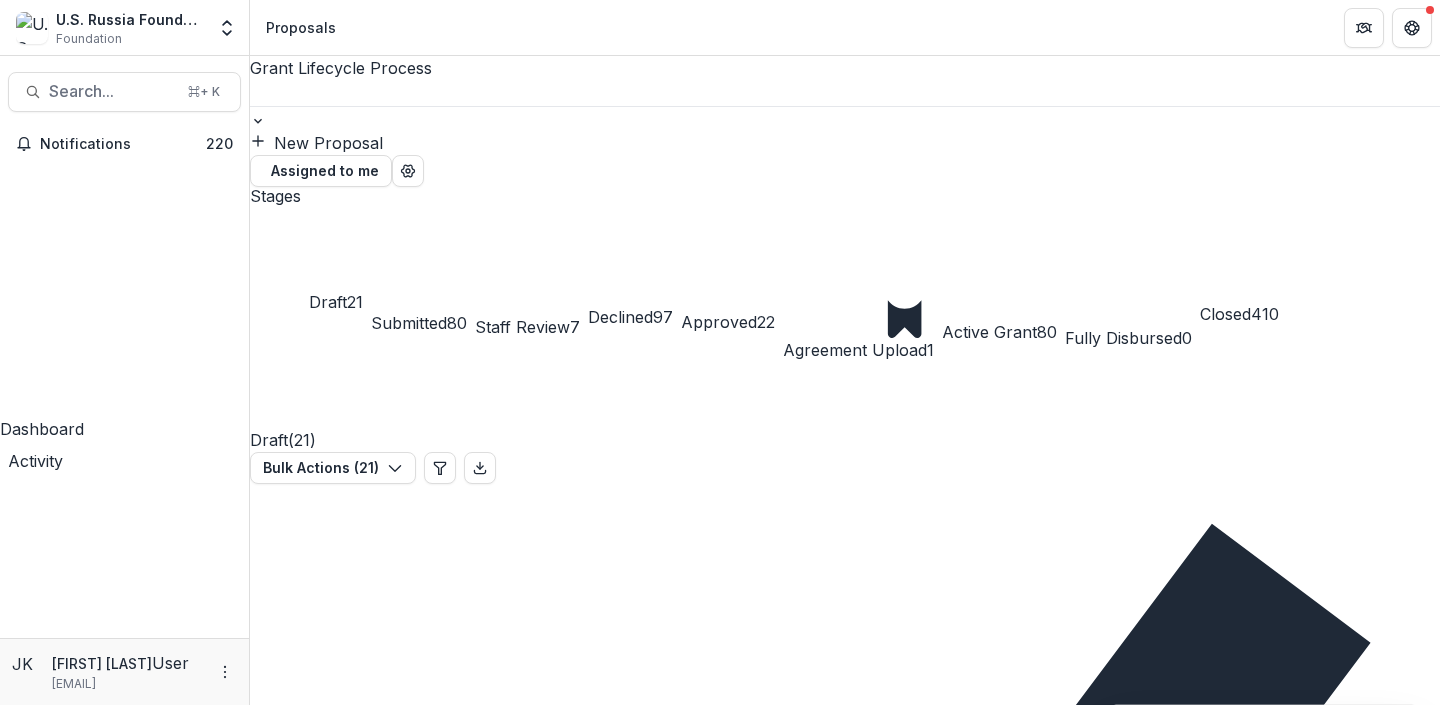 click on "Confirm" at bounding box center (72, 789) 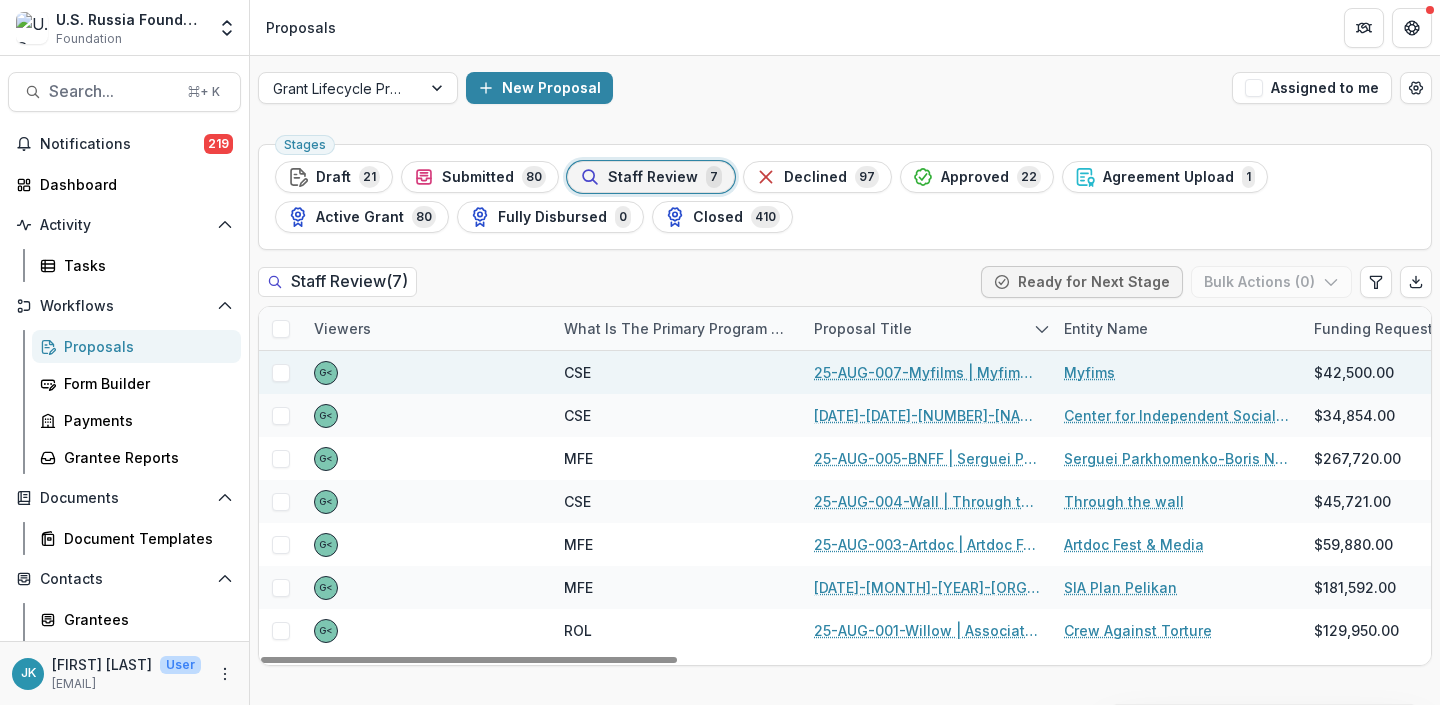 scroll, scrollTop: 0, scrollLeft: 0, axis: both 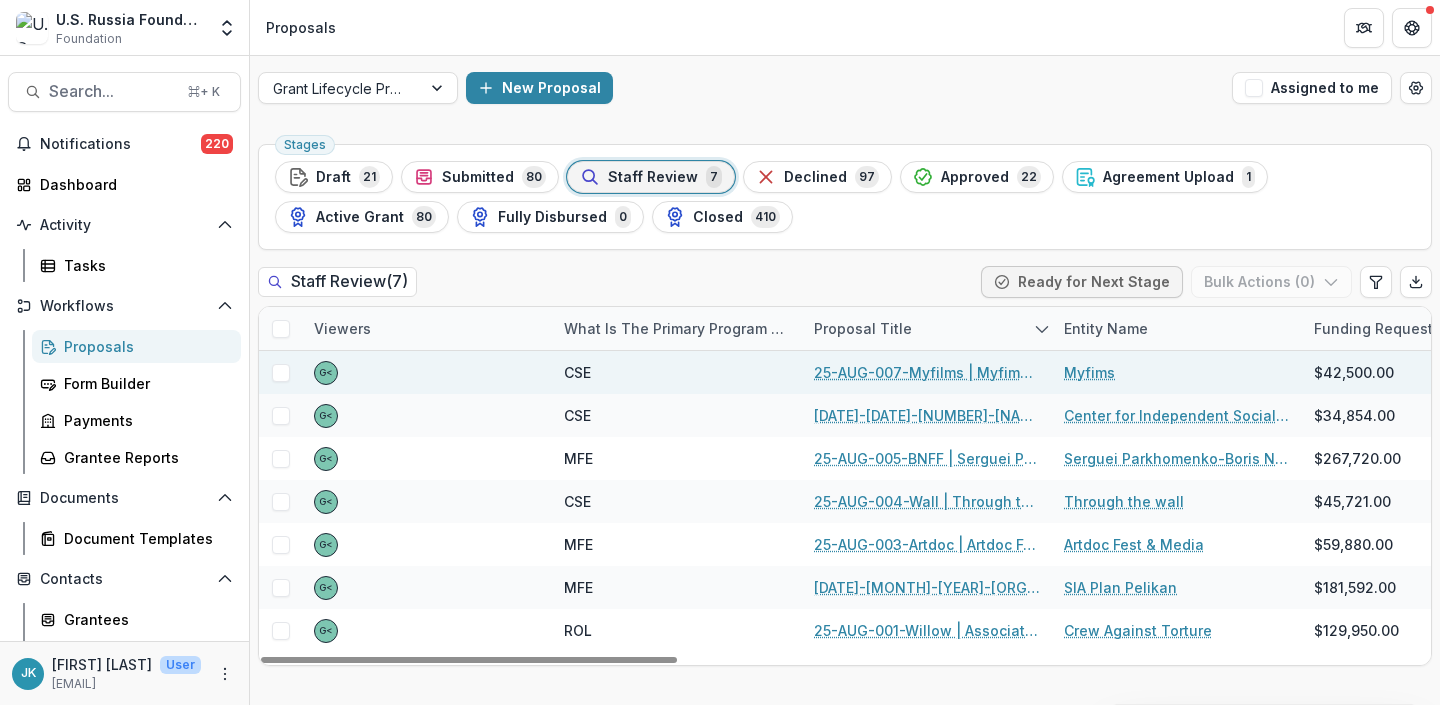 click on "25-AUG-007-Myfilms | Myfims - 2025 - Grant Proposal Application (August 2025)" at bounding box center [927, 372] 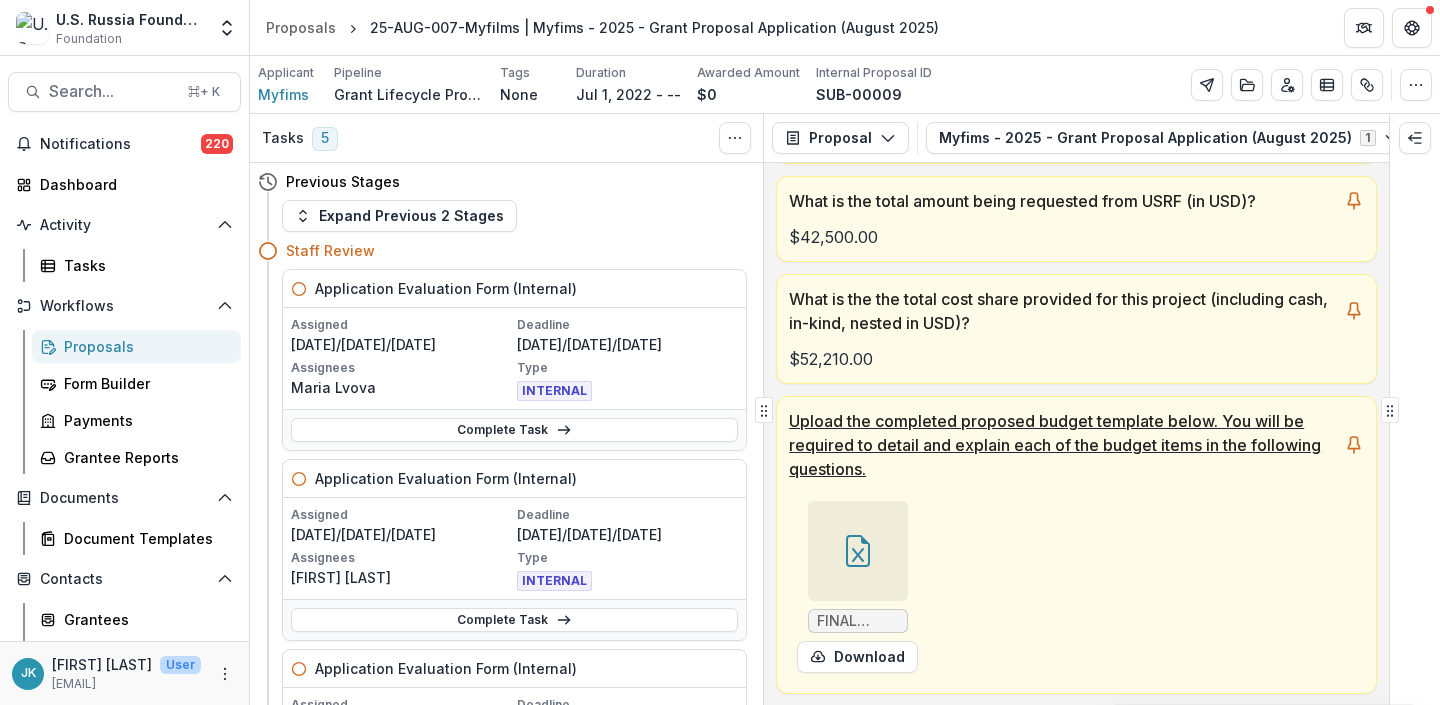 click 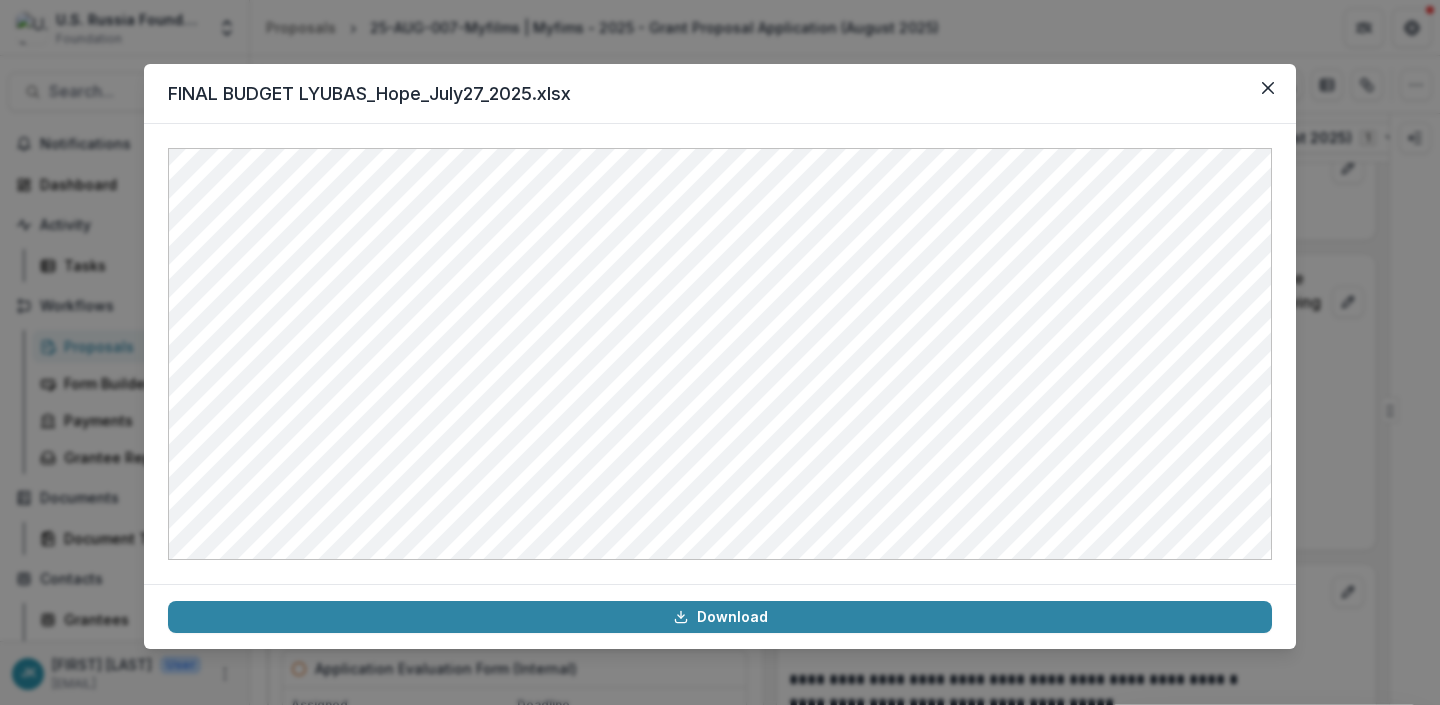 scroll, scrollTop: 21131, scrollLeft: 0, axis: vertical 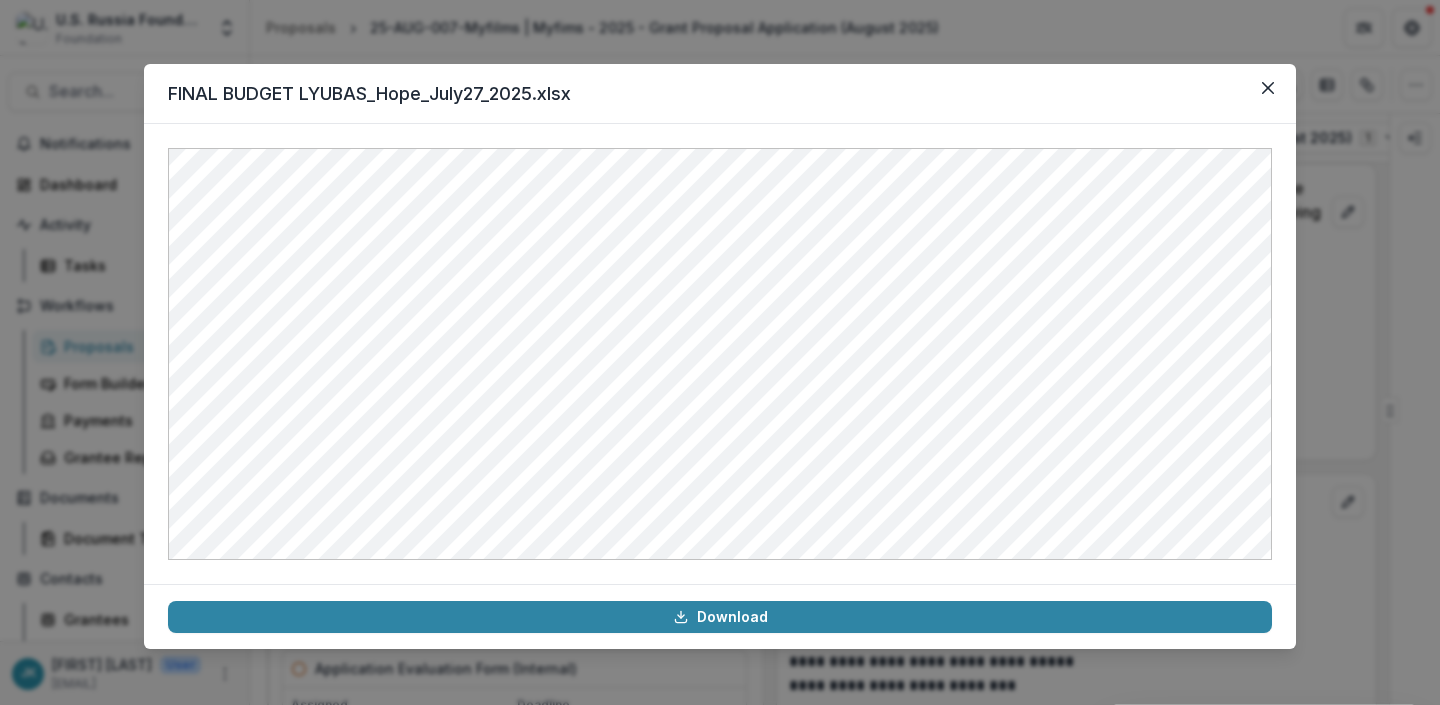 click on "FINAL BUDGET LYUBAS_Hope_July27_2025.xlsx Download" at bounding box center (720, 352) 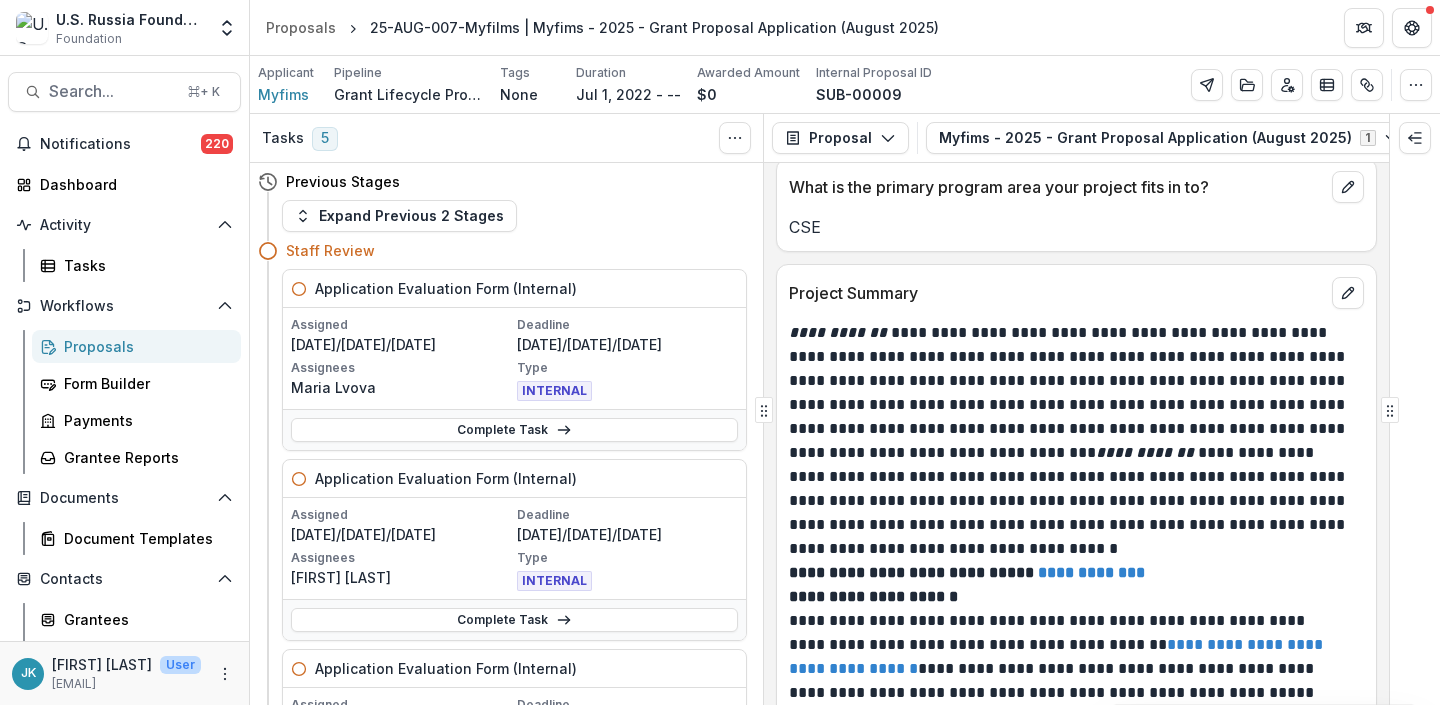 scroll, scrollTop: 699, scrollLeft: 0, axis: vertical 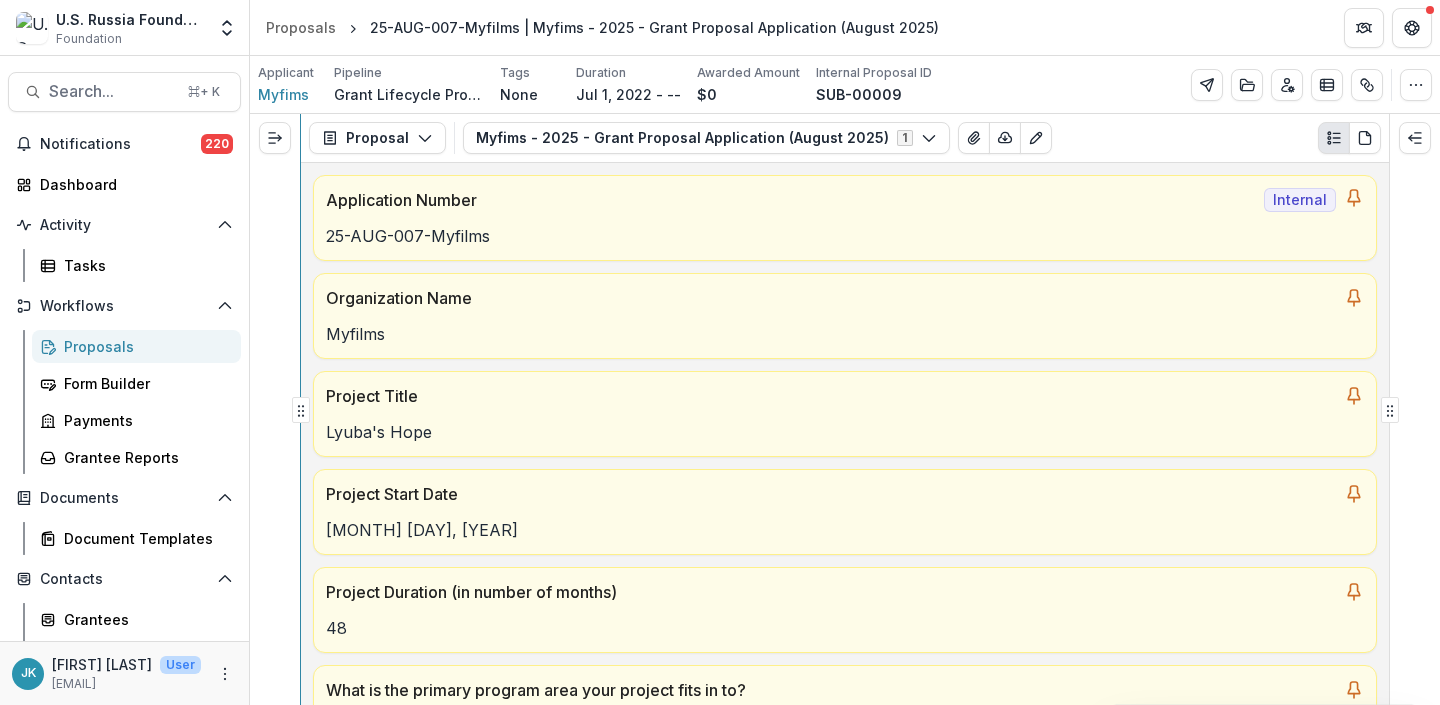 click on "Proposal Proposal Payments Reports Grant Agreements Board Summaries Bank Details Myfims - 2025 - Grant Proposal Application (August 2025) 1 Forms (1) Myfims - 2025 - Grant Proposal Application (August 2025) Configure forms Word Download Word Download (with field descriptions) Zip Download Preview Merged PDF Preview Merged PDF (Inline Images & PDFs) Preview Merged PDF (with field descriptions) Custom Download Application Number Internal 25-AUG-007-Myfilms Organization Name Myfilms Project Title Lyuba's Hope Project Start Date Jul 01, 2022 Project Duration (in number of months) 48 What is the primary program area your project fits in to? CSE What is the total amount being requested from USRF (in USD)? $42,500.00 What is the the total cost share provided for this project (including cash, in-kind, nested in USD)? $52,210.00 Upload the completed proposed budget template below. You will be required to detail and explain each of the budget items in the following questions. FINAL BUDGET LYUBAS_Hope_July27_2025.xlsx *" at bounding box center (845, 409) 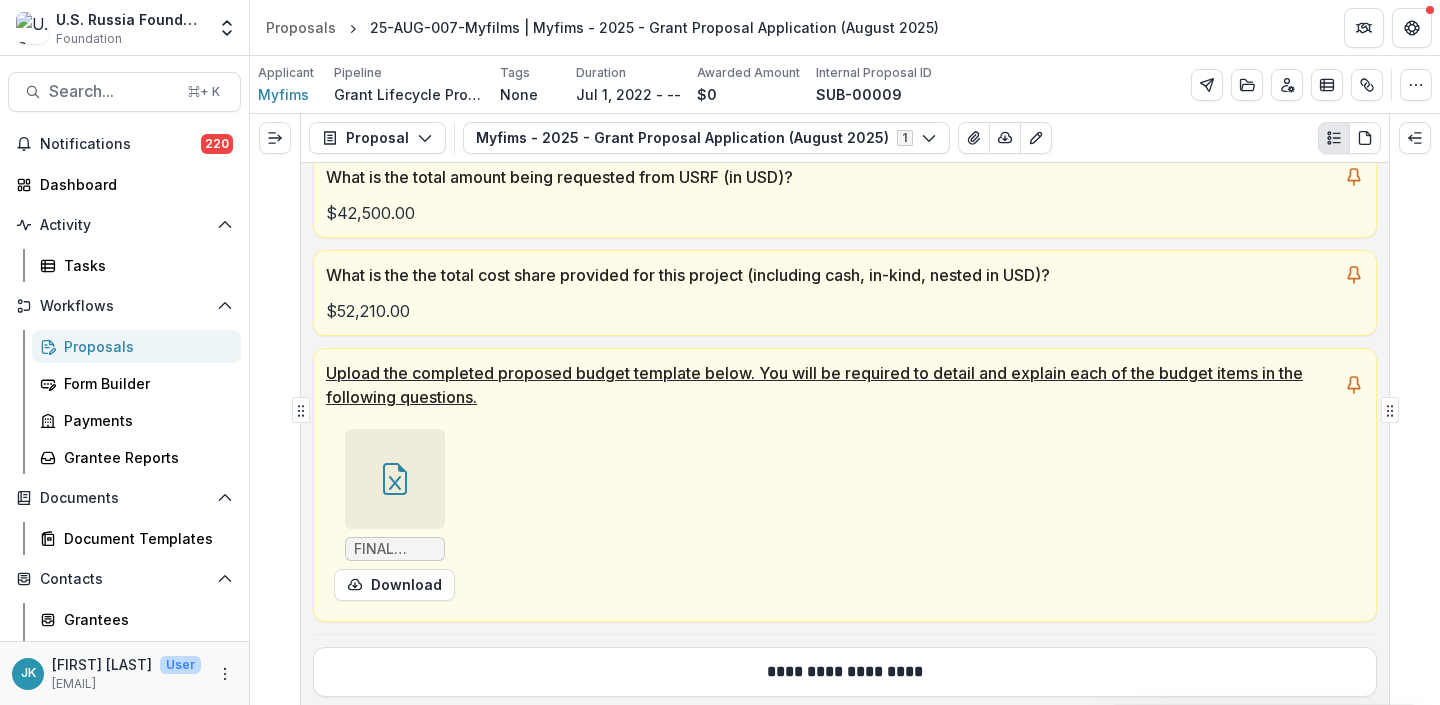 scroll, scrollTop: 615, scrollLeft: 0, axis: vertical 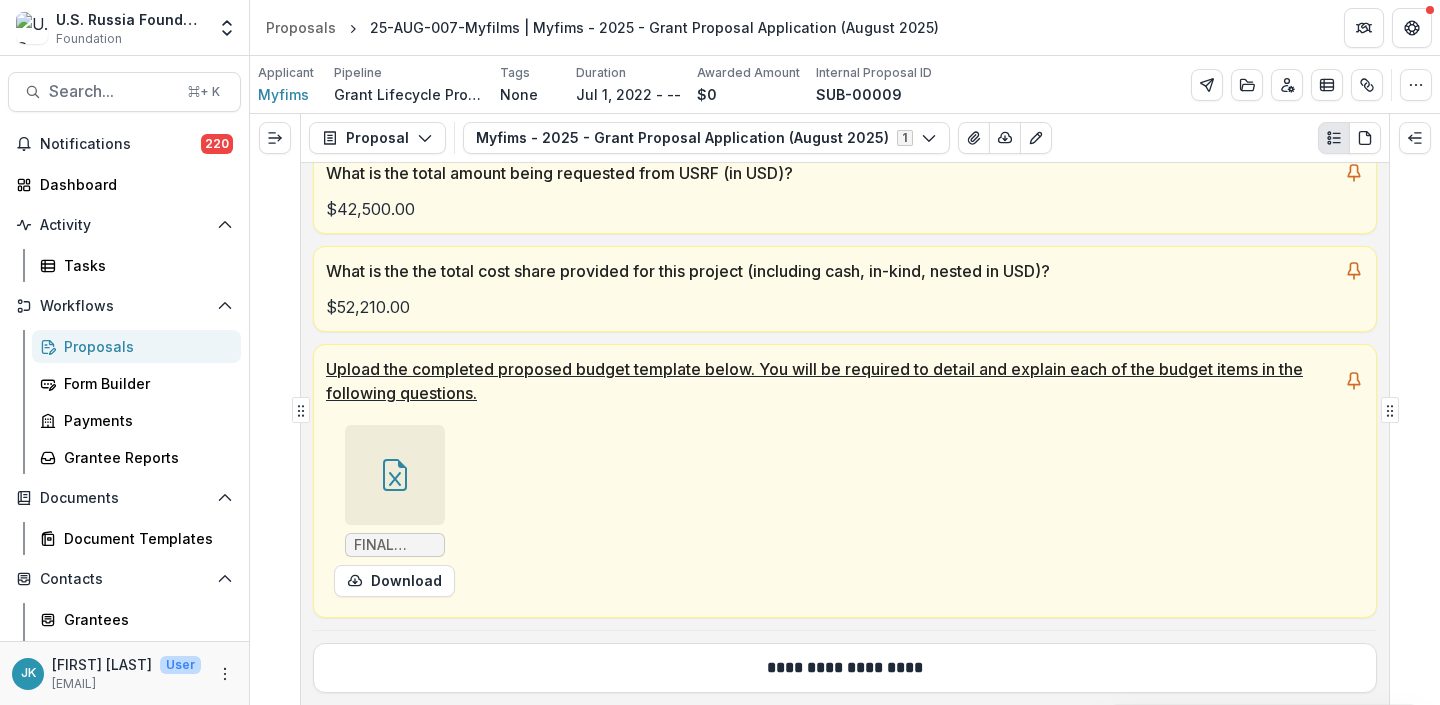 click 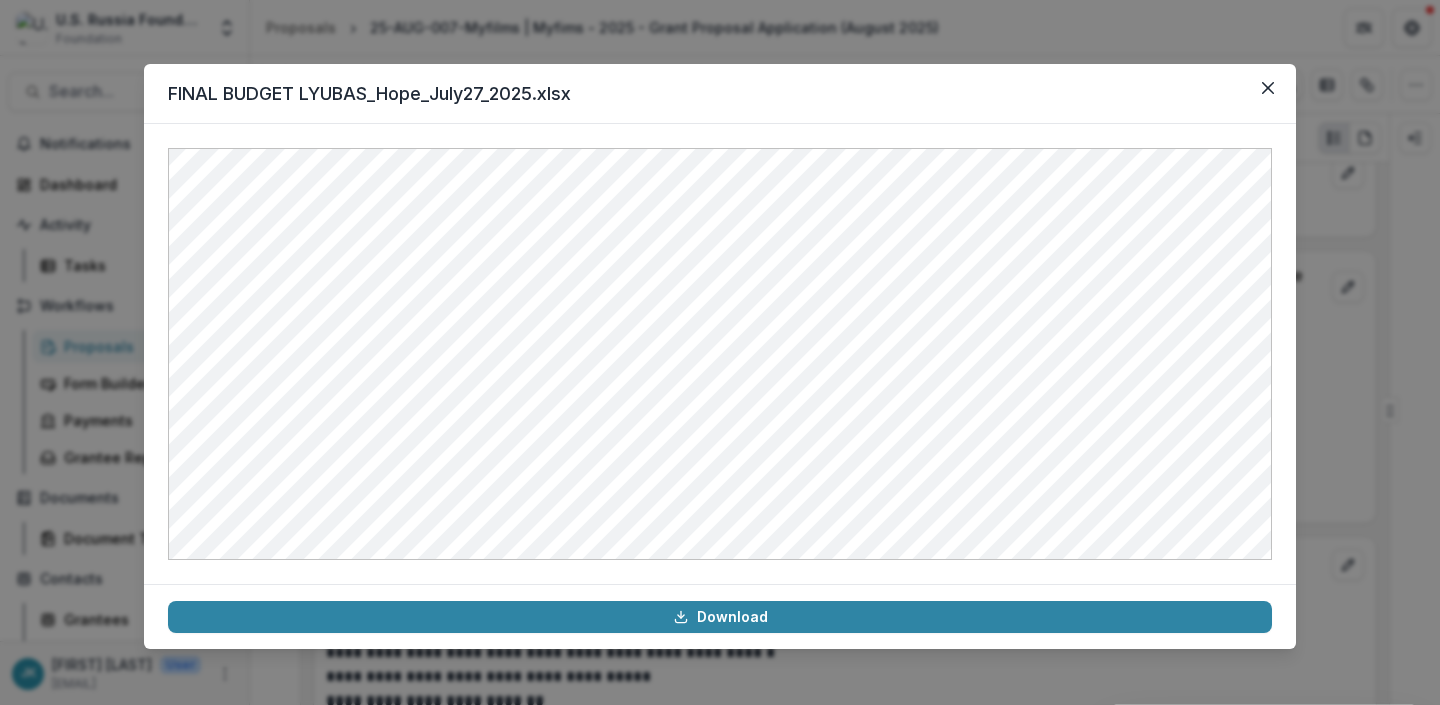 scroll, scrollTop: 14907, scrollLeft: 0, axis: vertical 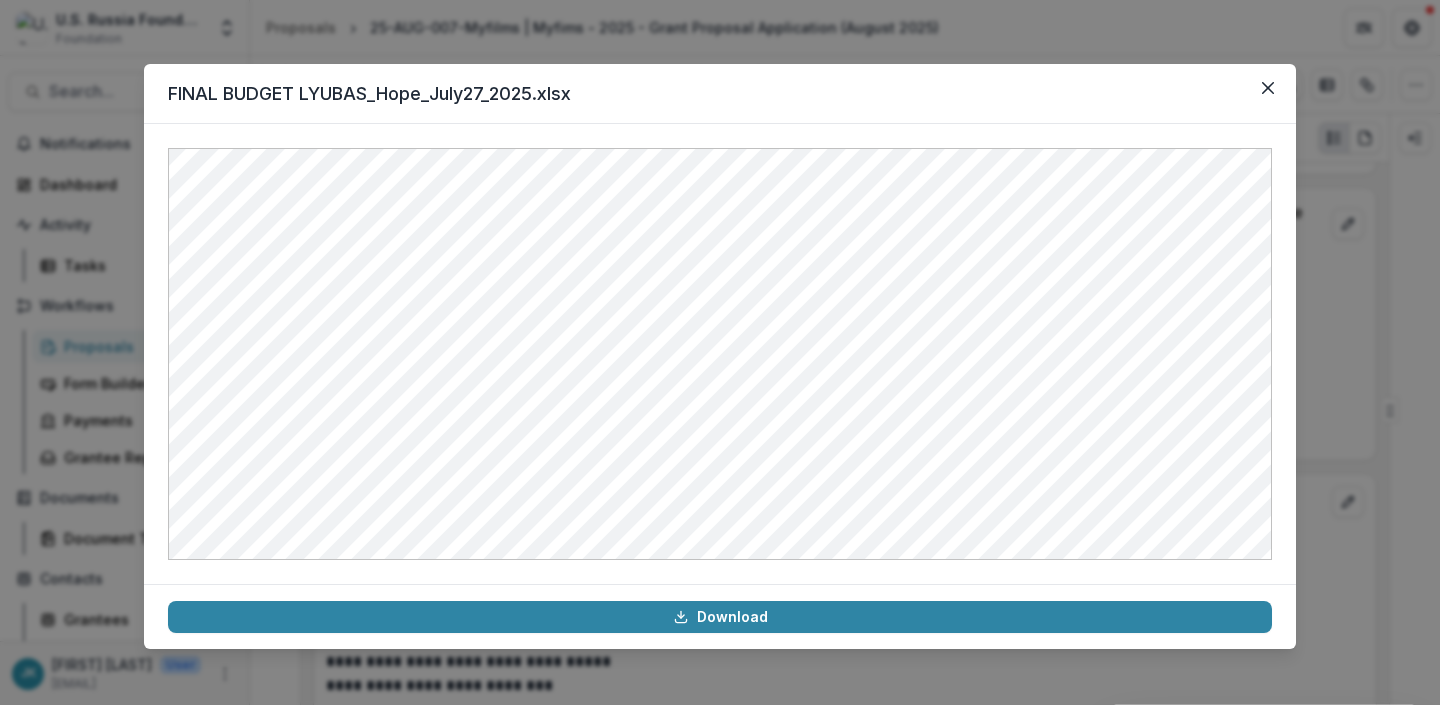 click on "FINAL BUDGET LYUBAS_Hope_July27_2025.xlsx Download" at bounding box center (720, 352) 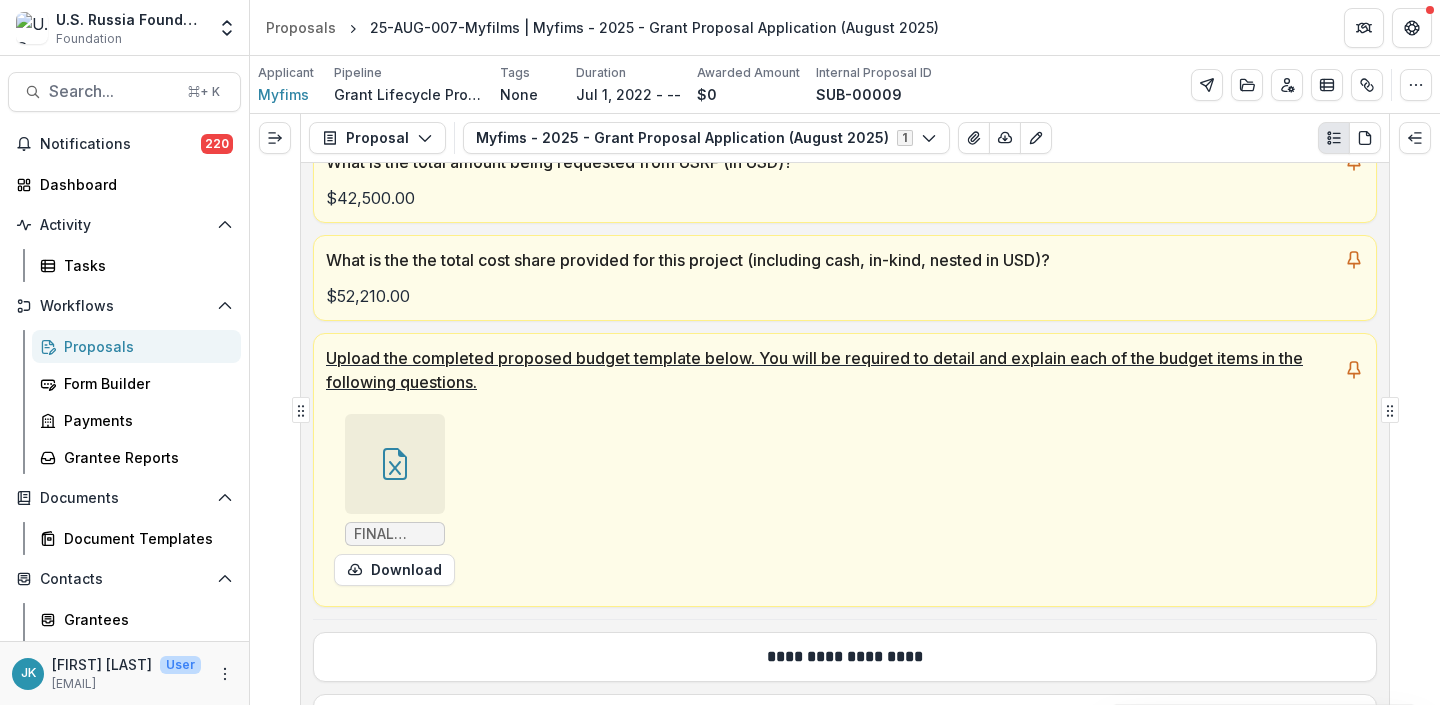 scroll, scrollTop: 506, scrollLeft: 0, axis: vertical 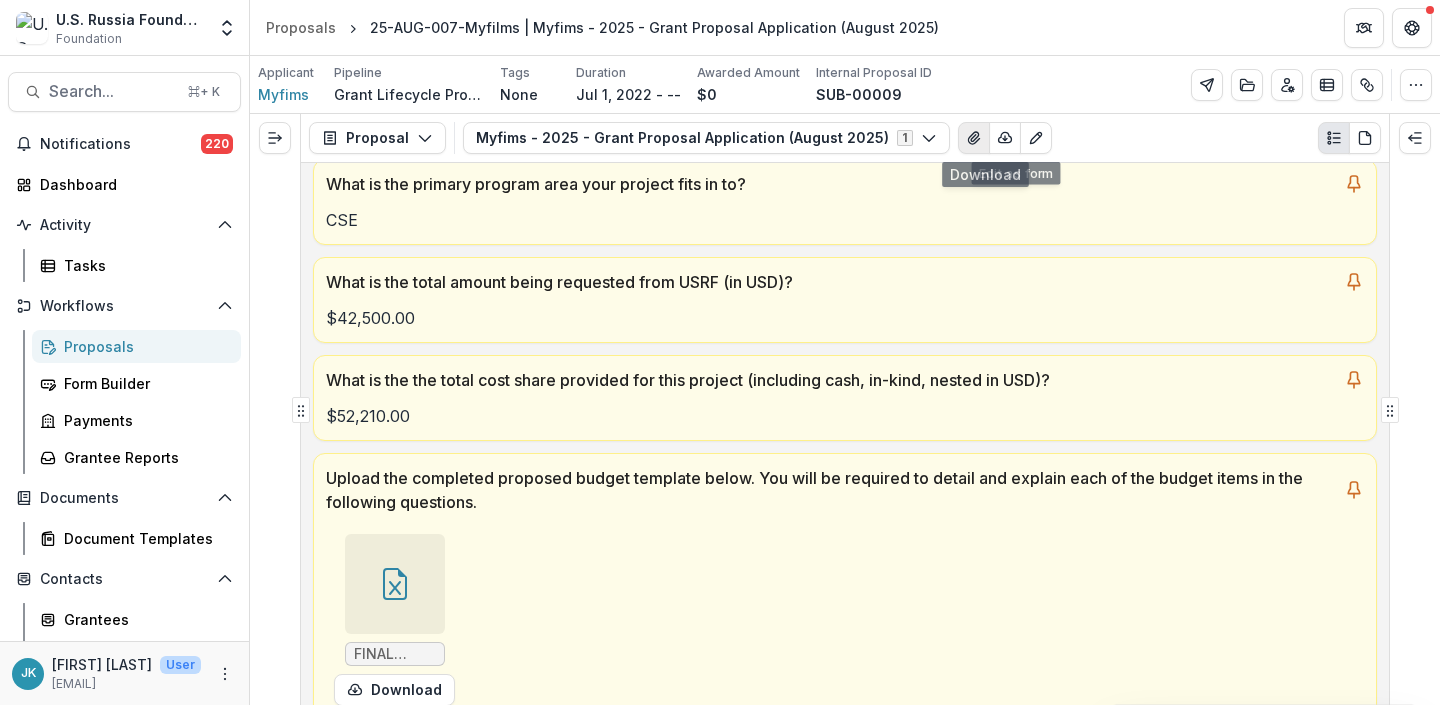 click 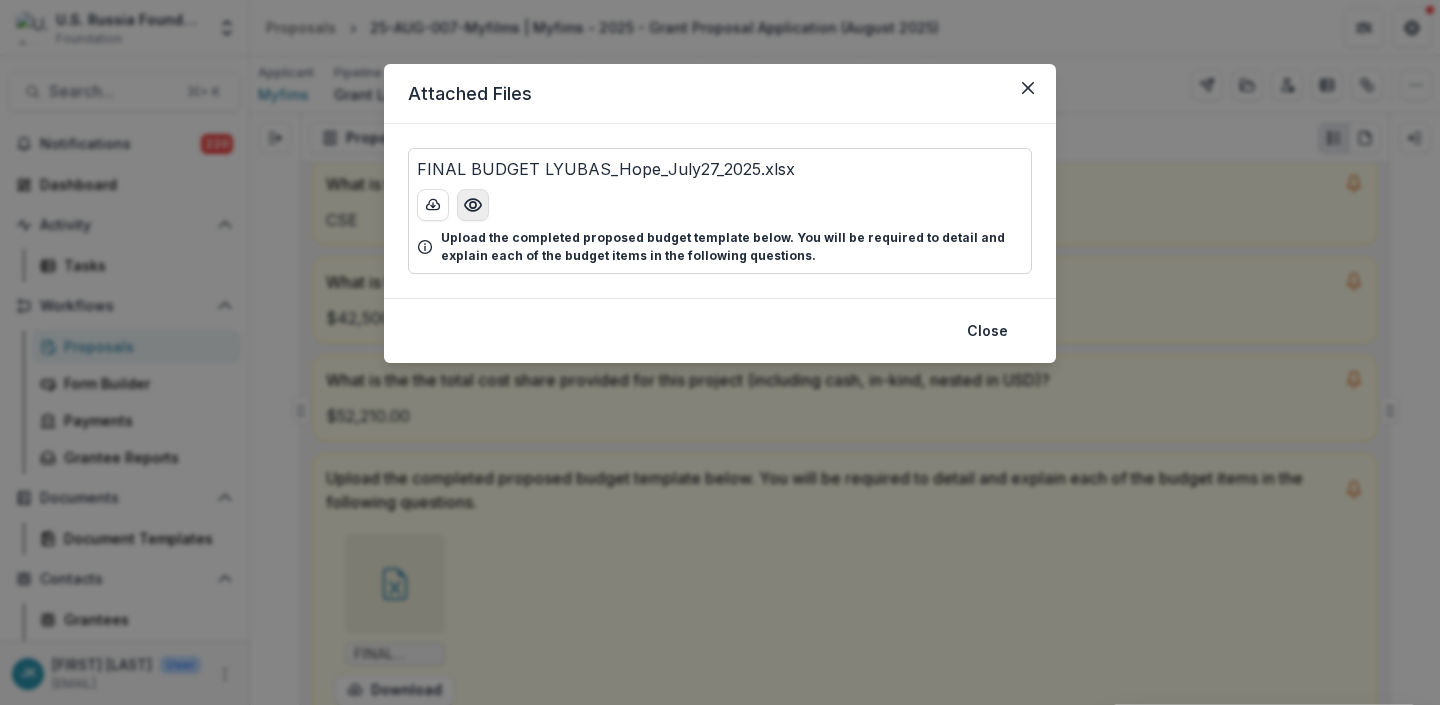 click 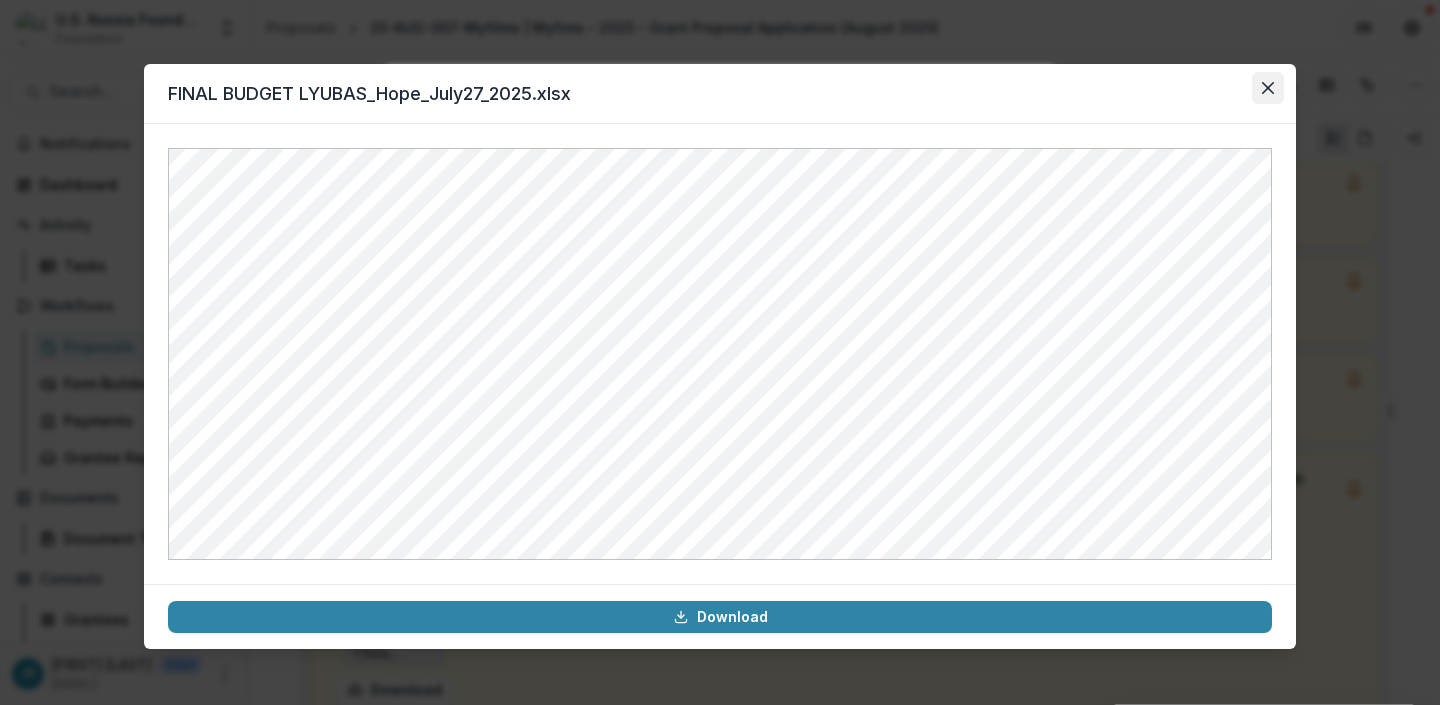 click at bounding box center (1268, 88) 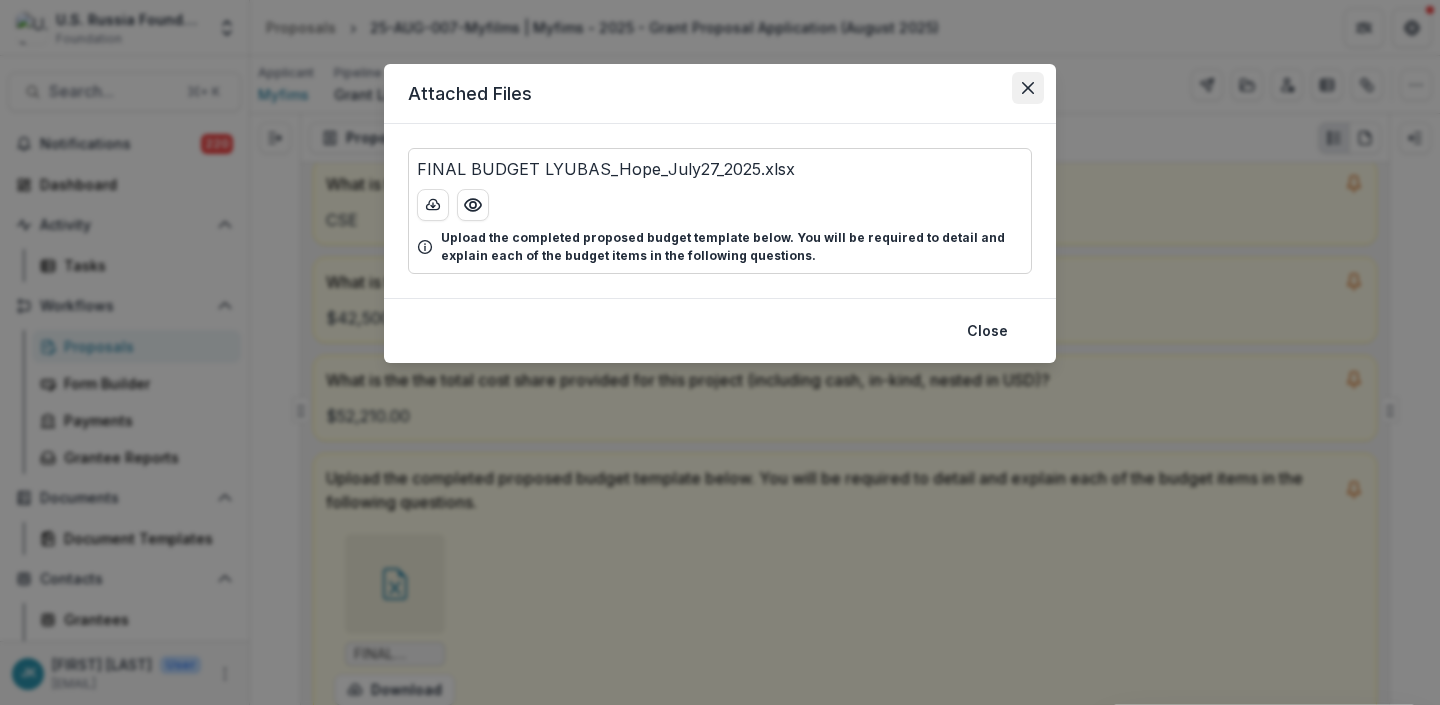 click 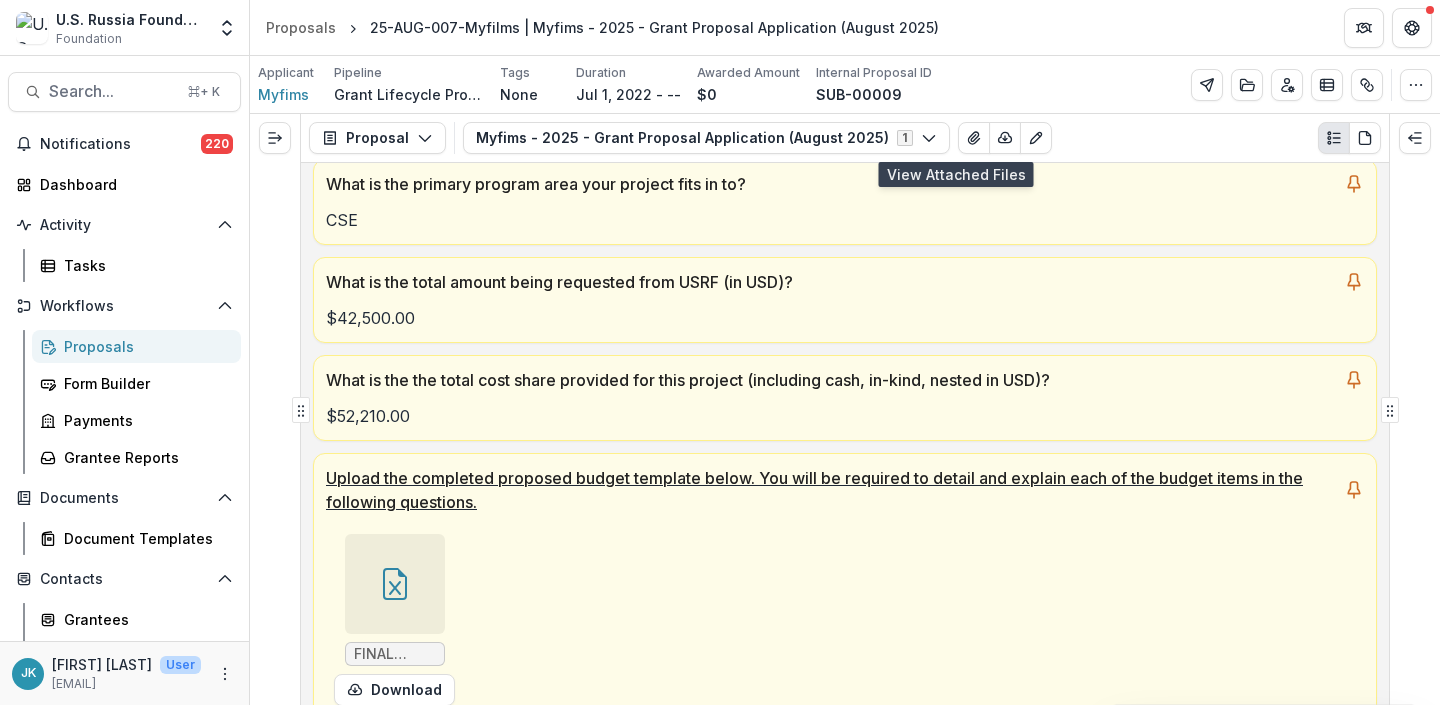 scroll, scrollTop: 509, scrollLeft: 0, axis: vertical 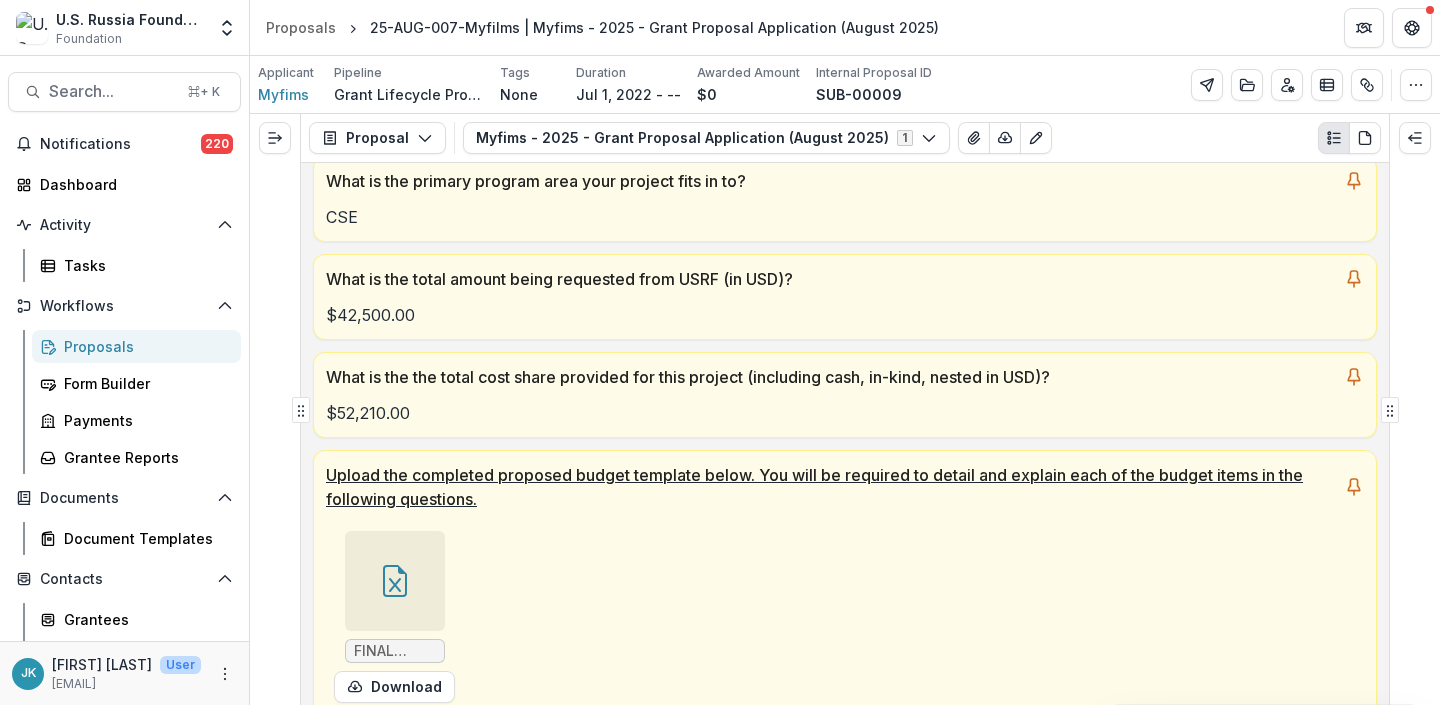 click 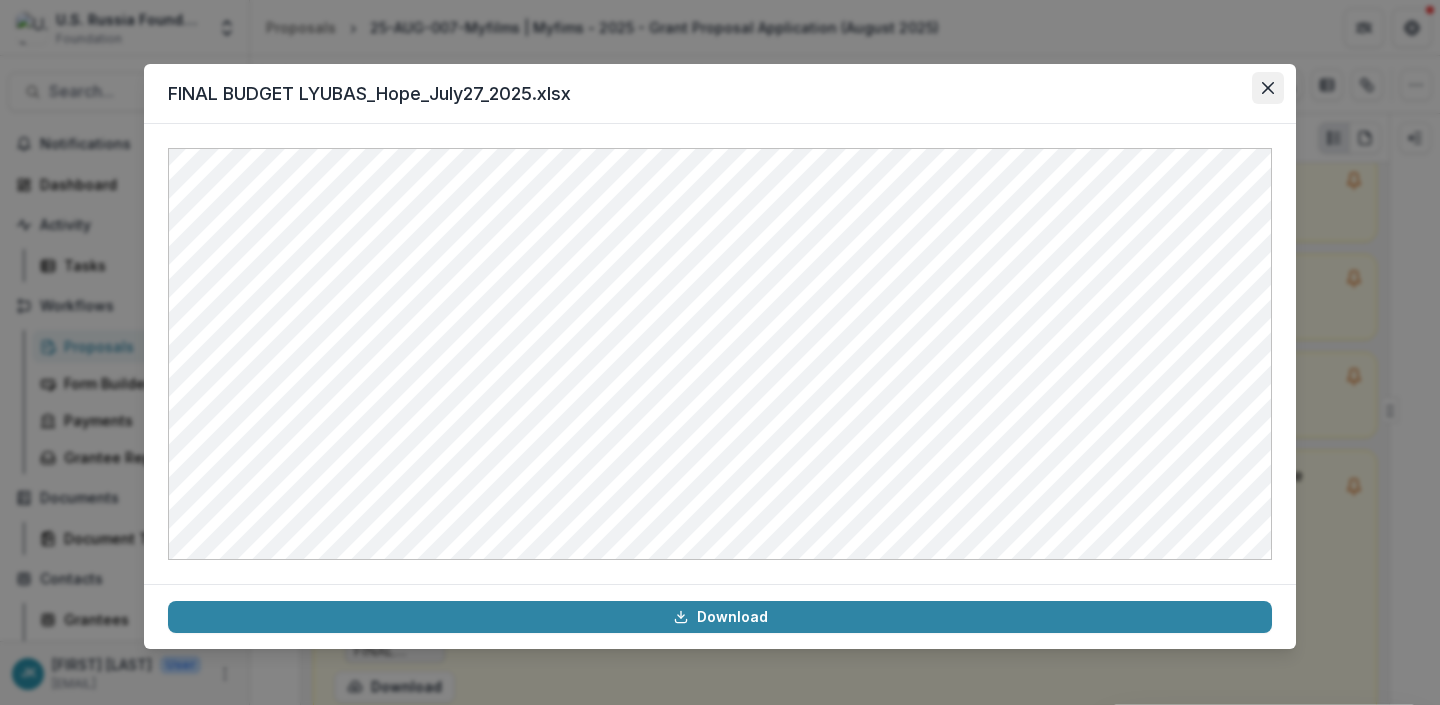 click 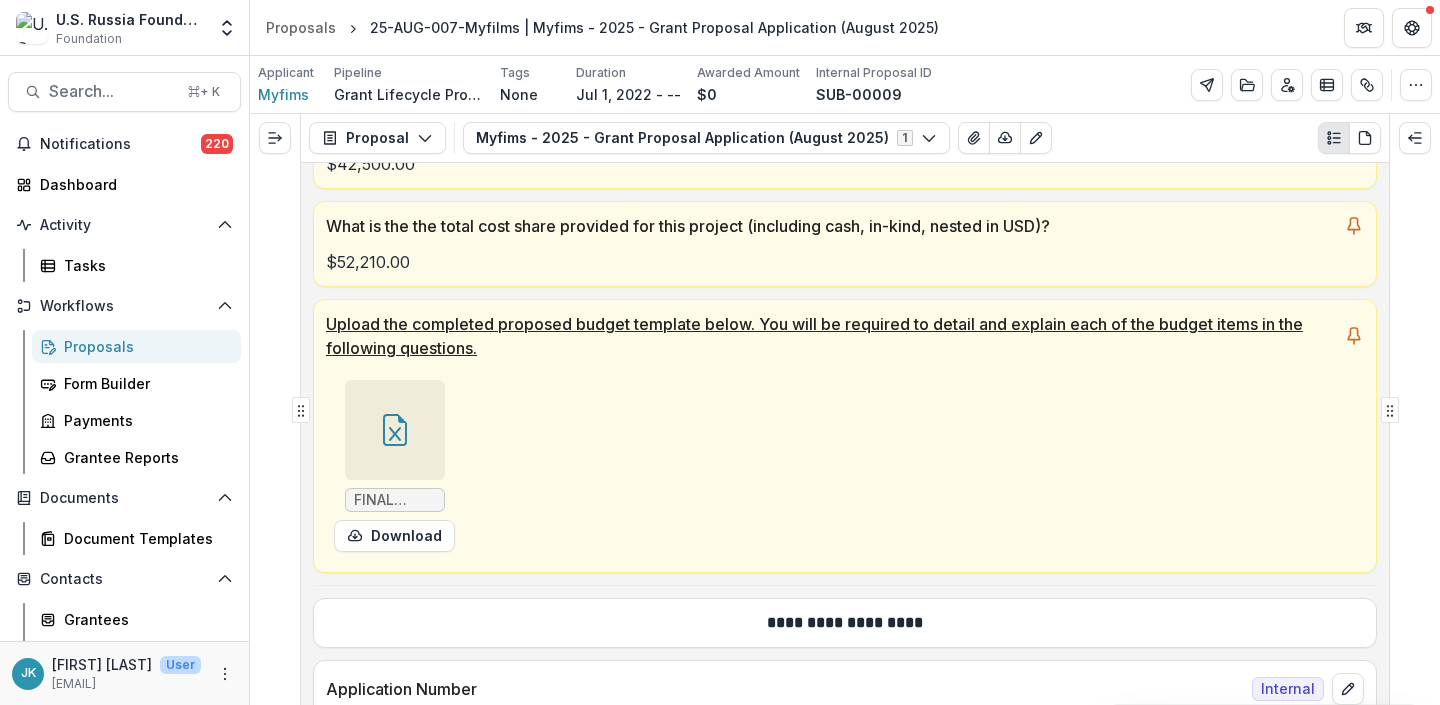 scroll, scrollTop: 662, scrollLeft: 0, axis: vertical 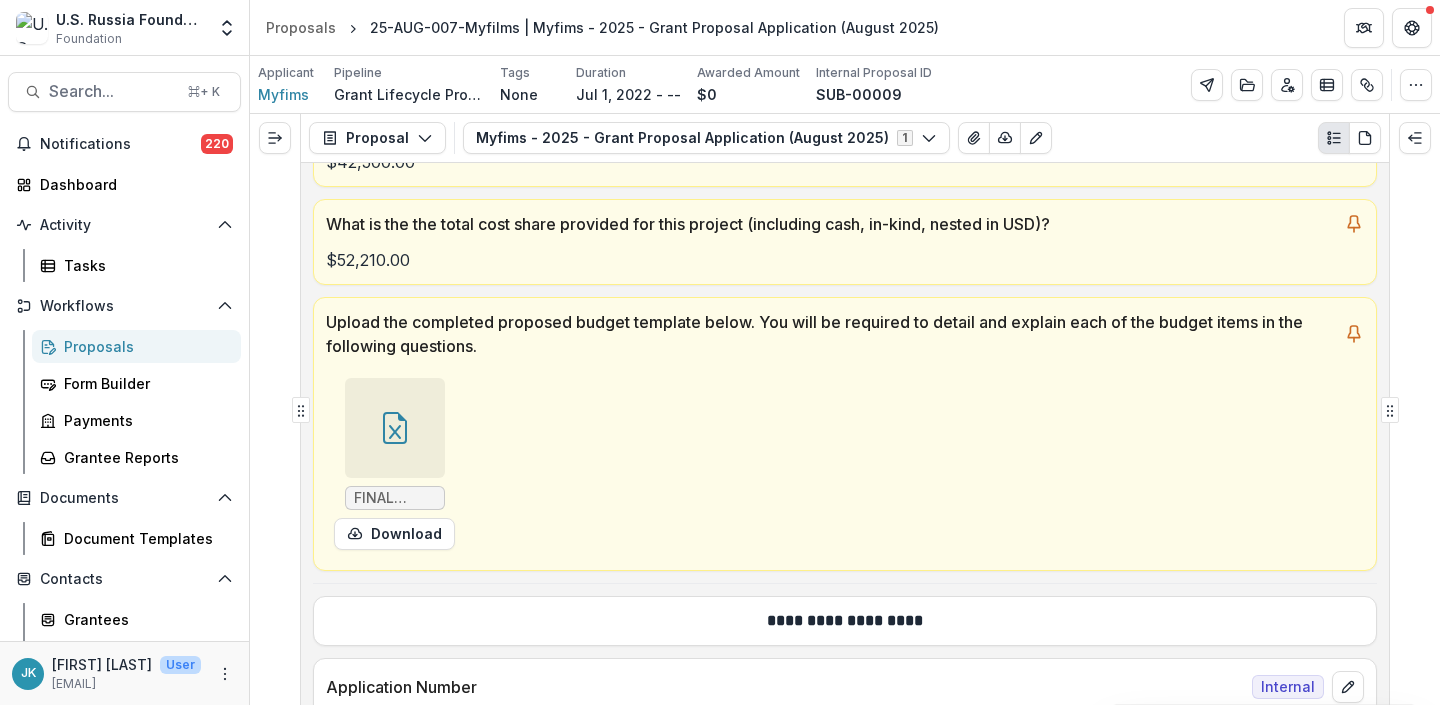 click on "Proposals" at bounding box center (144, 346) 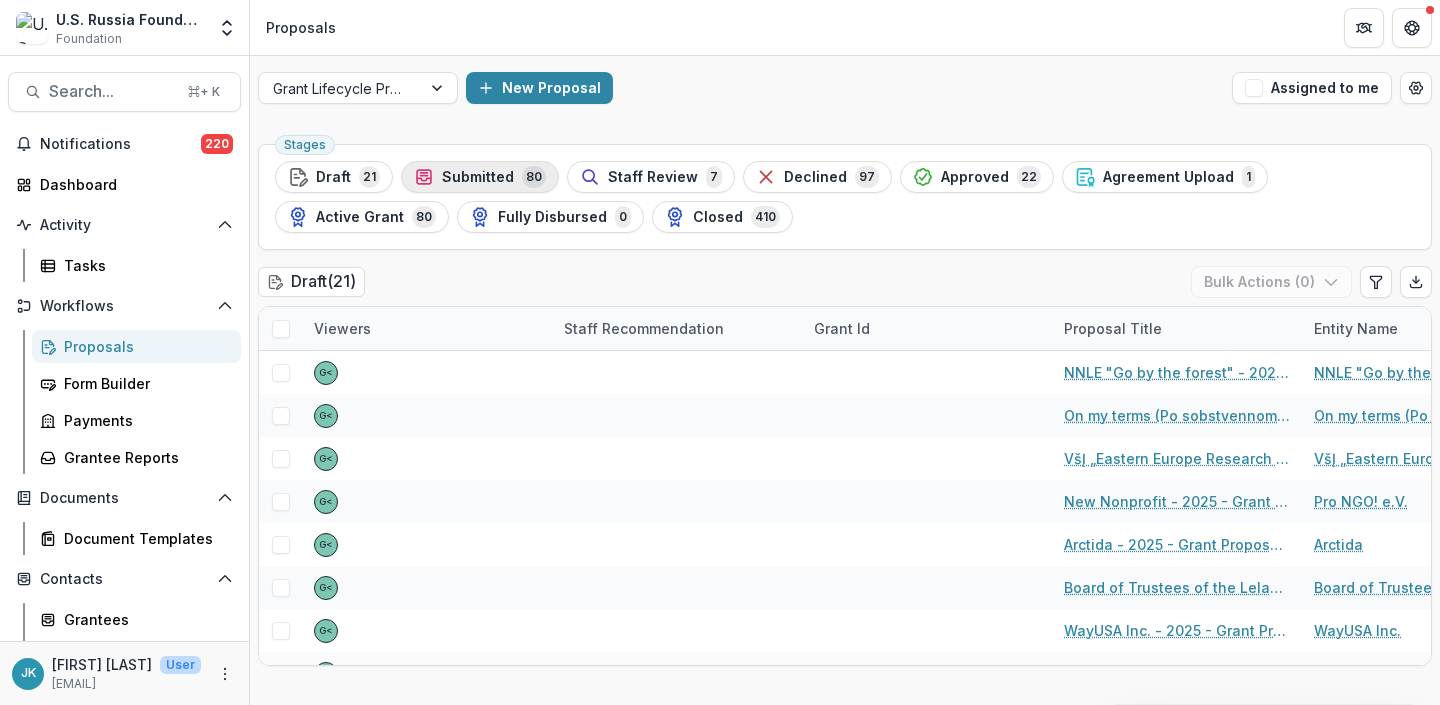 click on "Submitted" at bounding box center [478, 177] 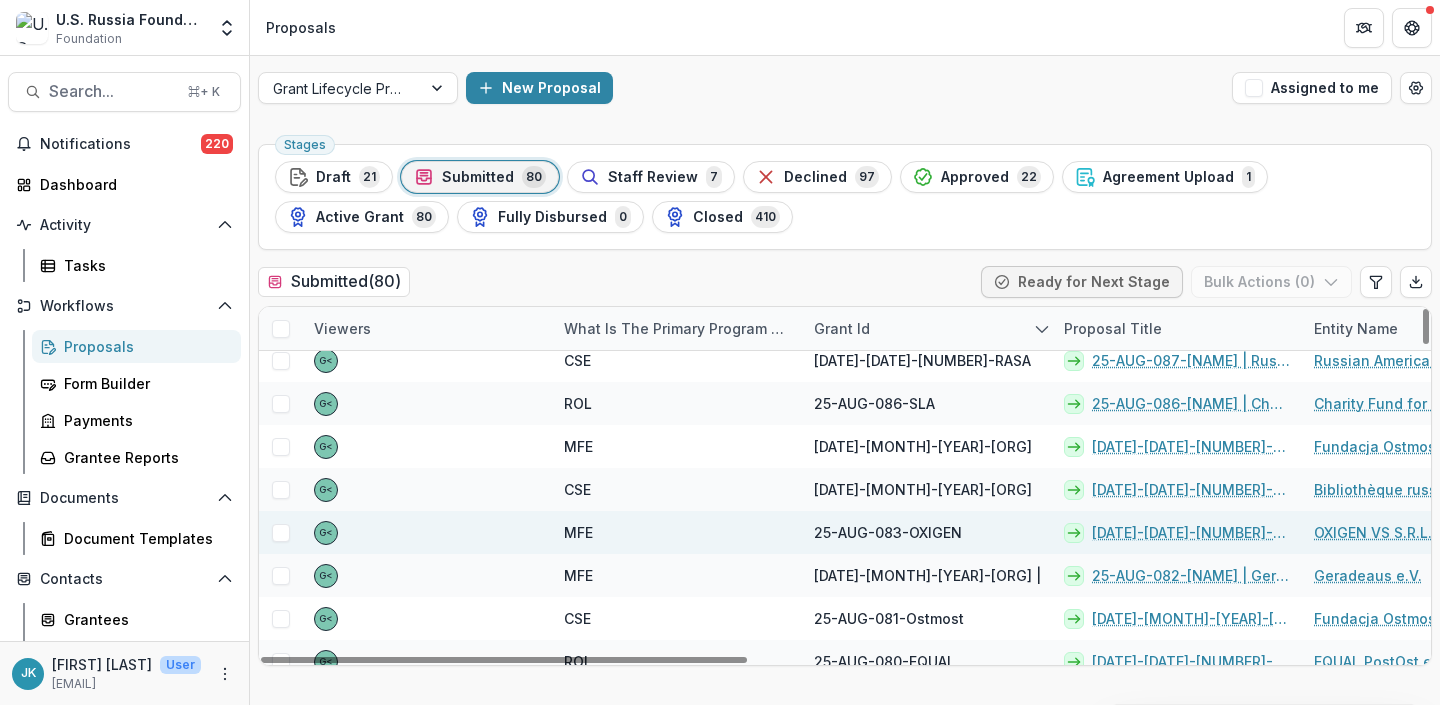 scroll, scrollTop: 13, scrollLeft: 0, axis: vertical 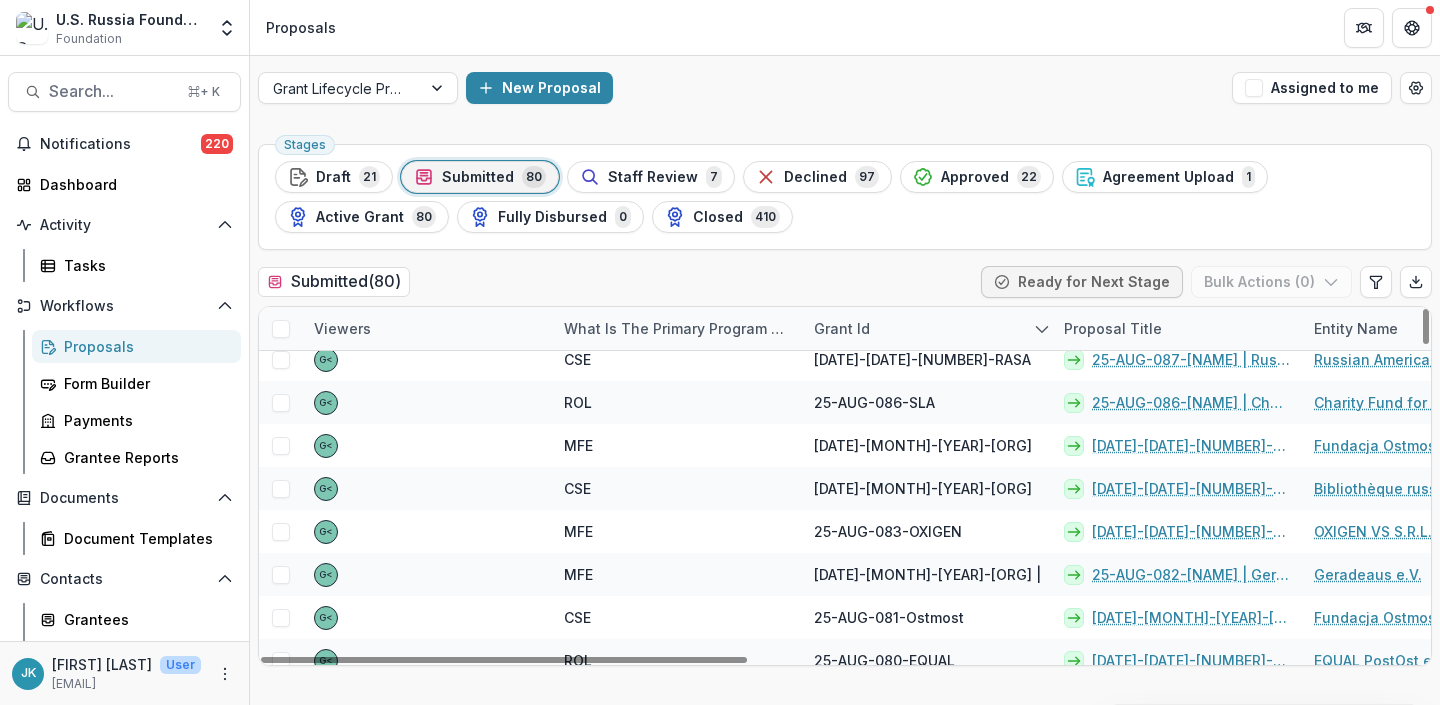 click on "Grant Id" at bounding box center (842, 328) 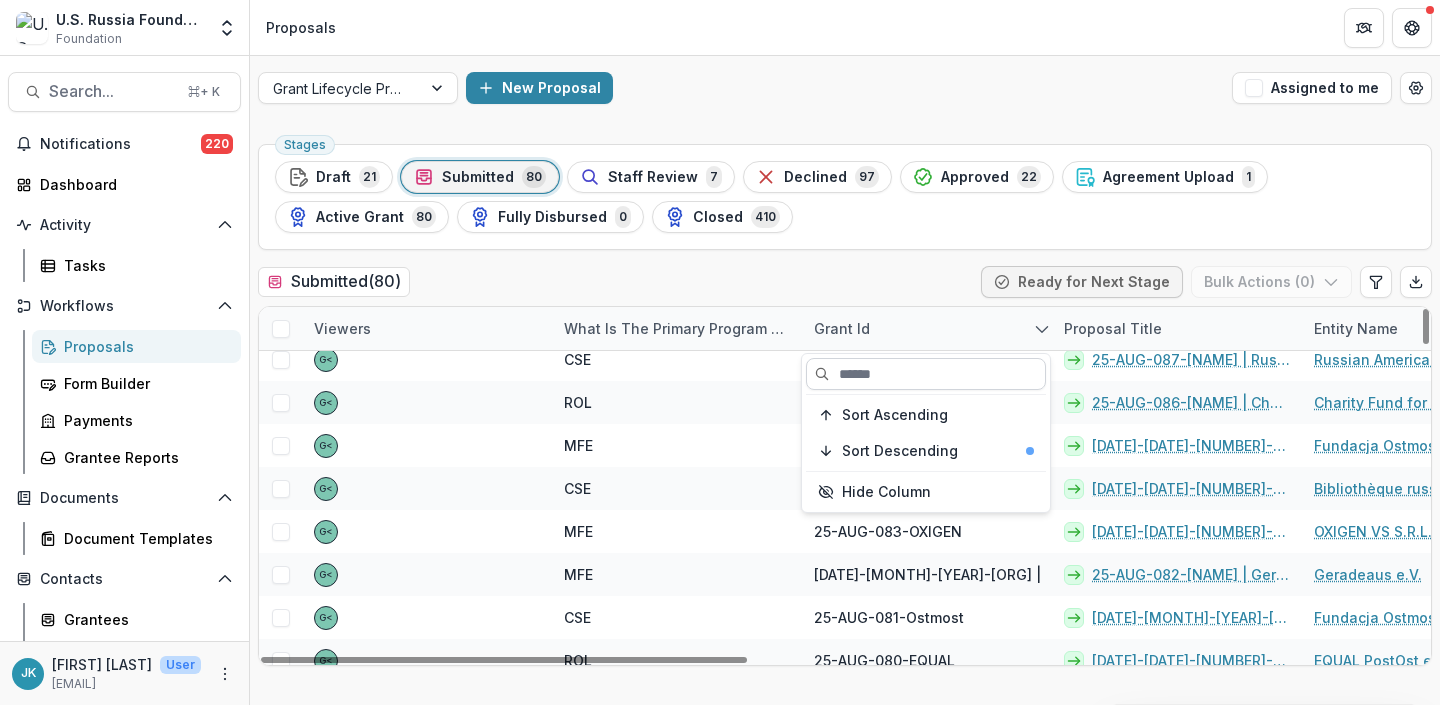click at bounding box center (926, 374) 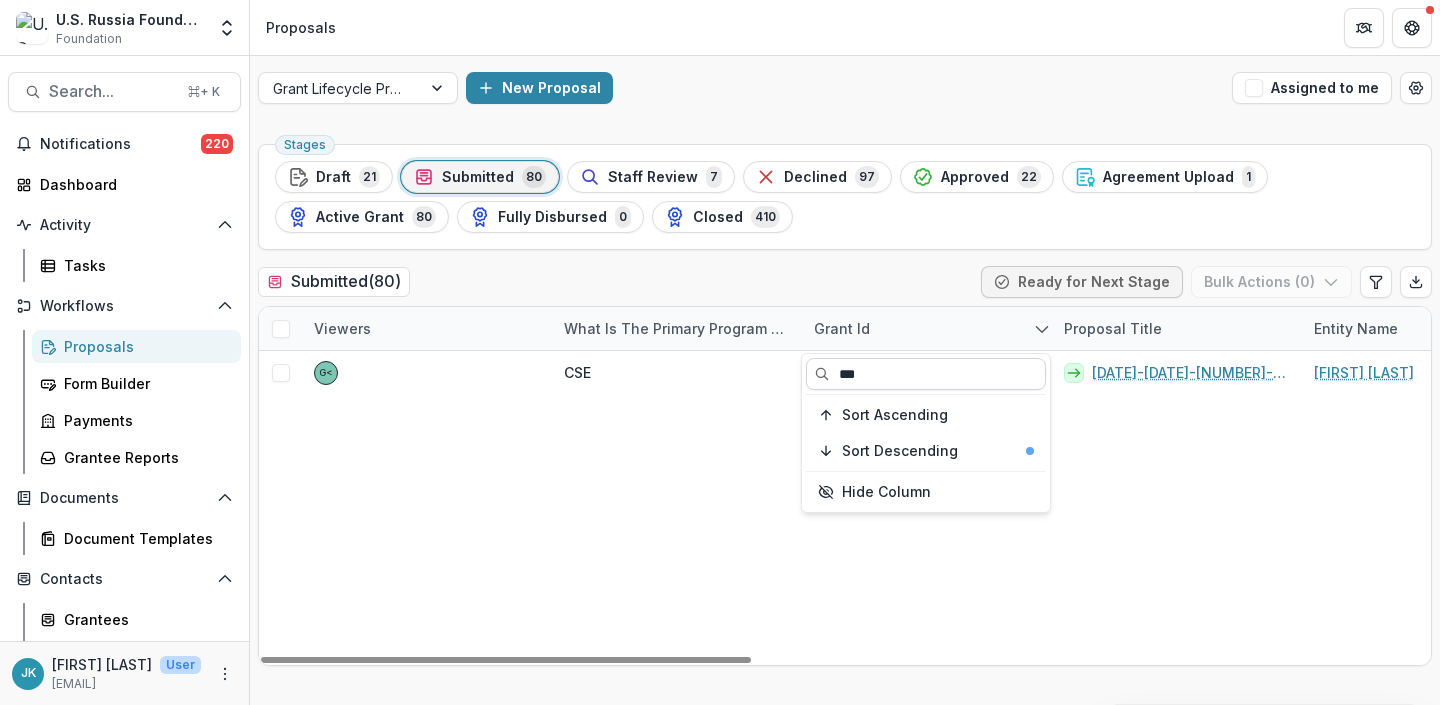 scroll, scrollTop: 0, scrollLeft: 0, axis: both 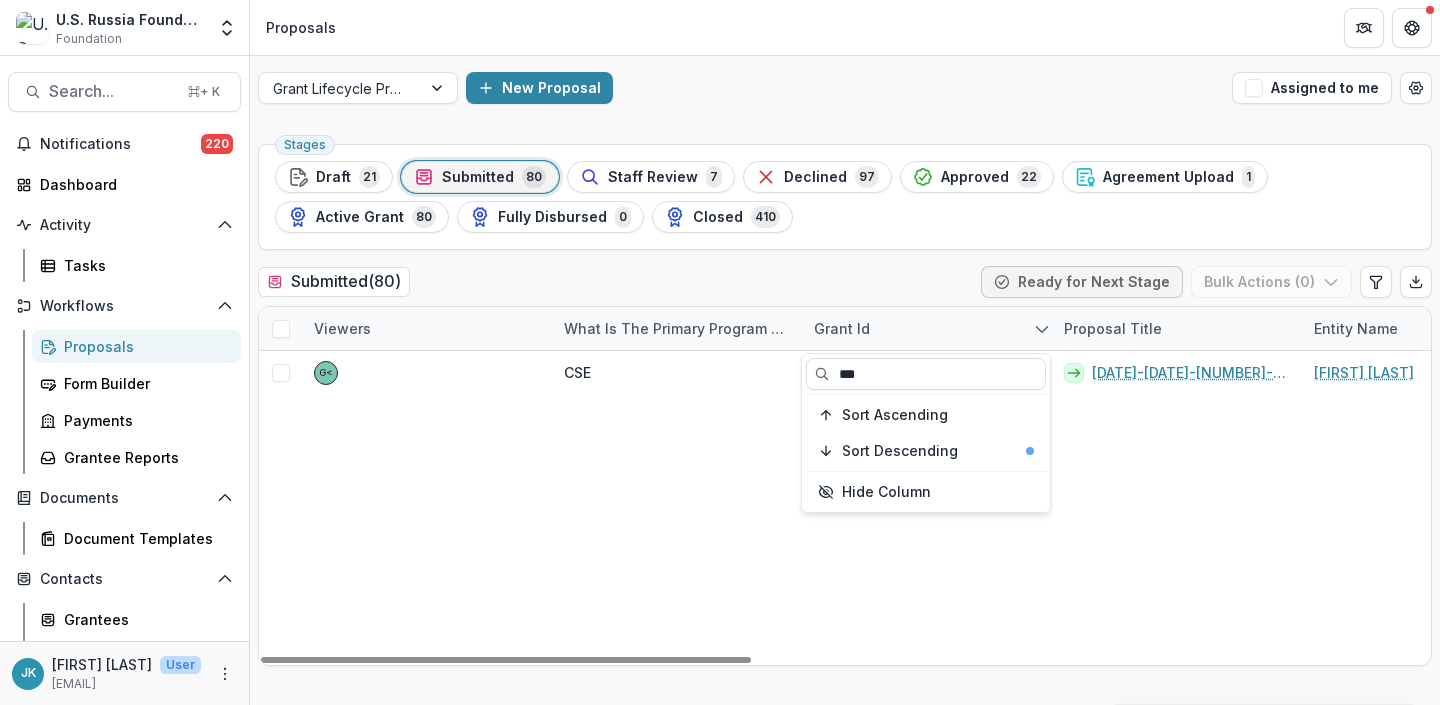 type on "***" 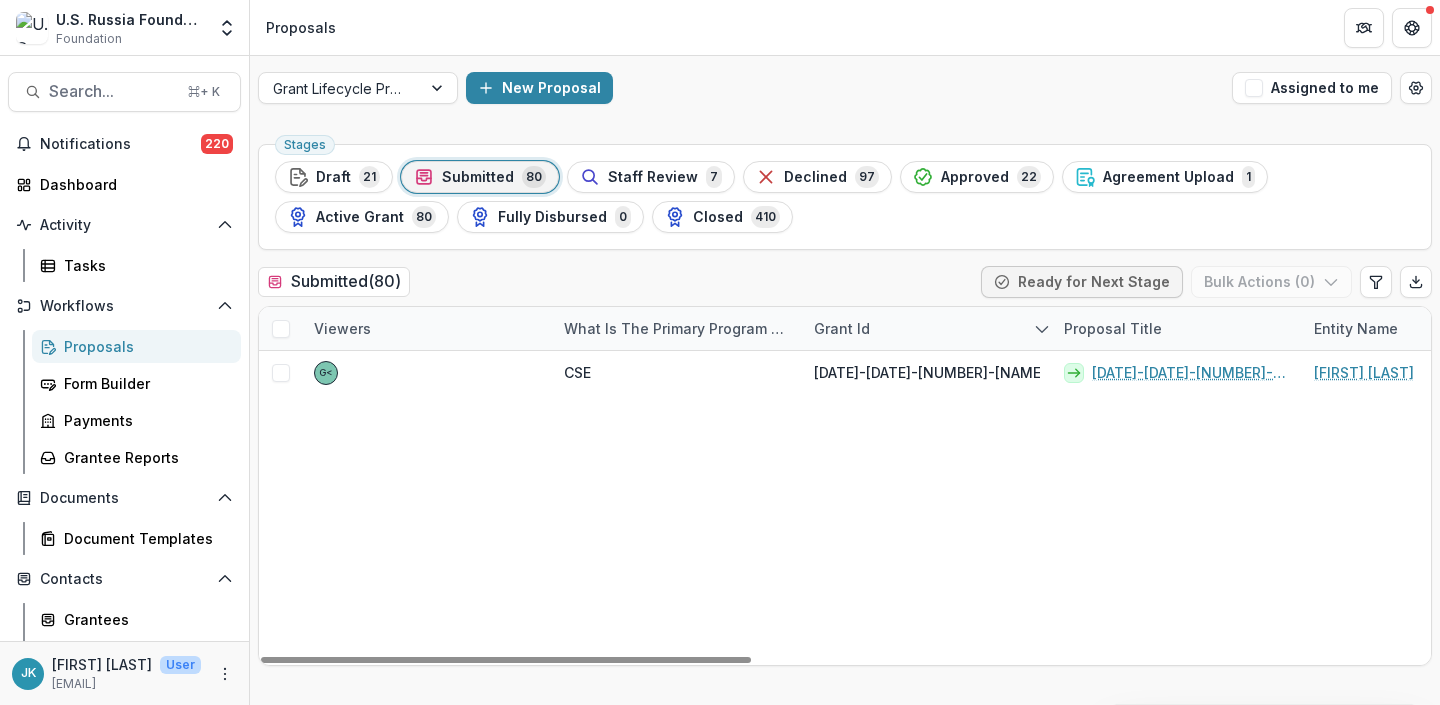 click on "G< CSE 25-AUG-024-Pivovarov 25-AUG-24-Pivovarov | Andrei Pivovarov - 2025 - Grant Proposal Application (August 2025) Andrei Pivovarov $92,900.00 Jul 25, 2025 Jul 30, 2025 Grant Proposal Application (August 2025)" at bounding box center [1655, 508] 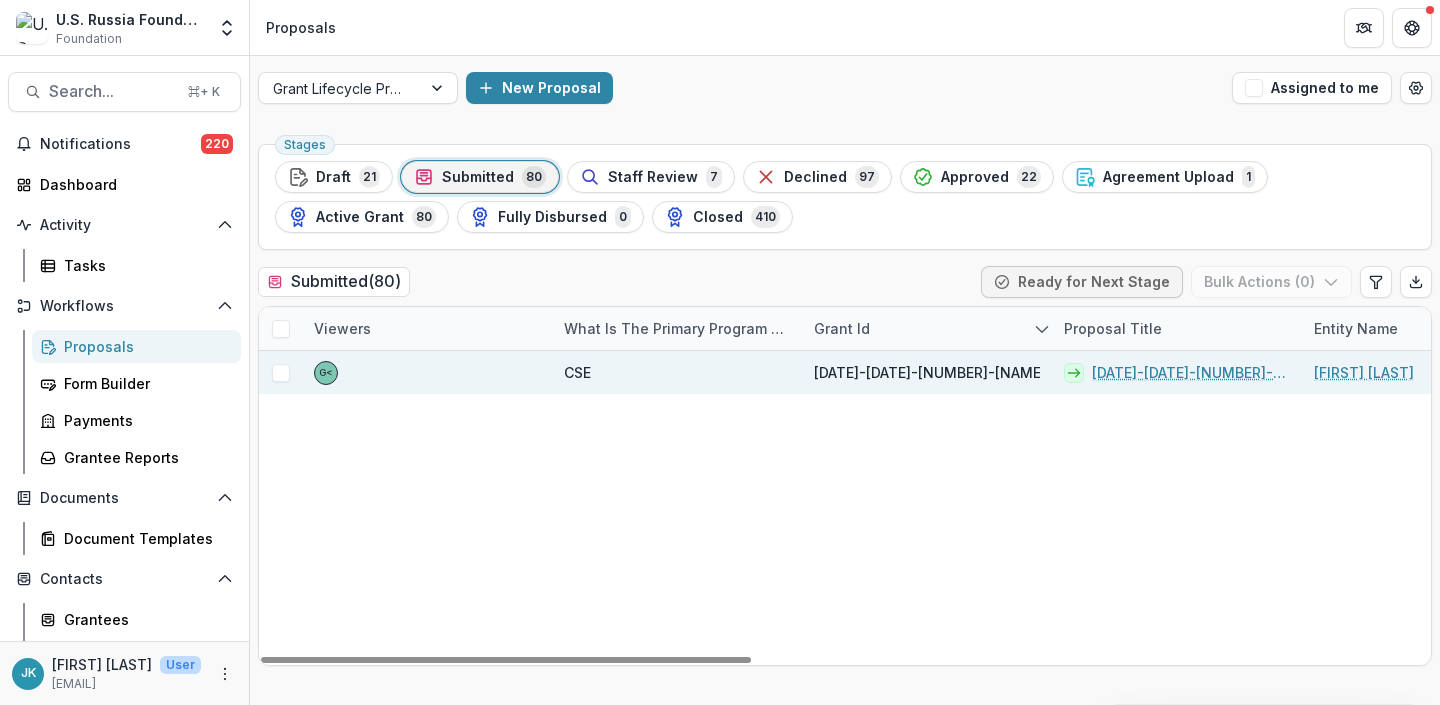 click on "25-[MONTH]-24-Pivovarov | Andrei Pivovarov - 2025 - Grant Proposal Application ([MONTH] 2025)" at bounding box center [1191, 372] 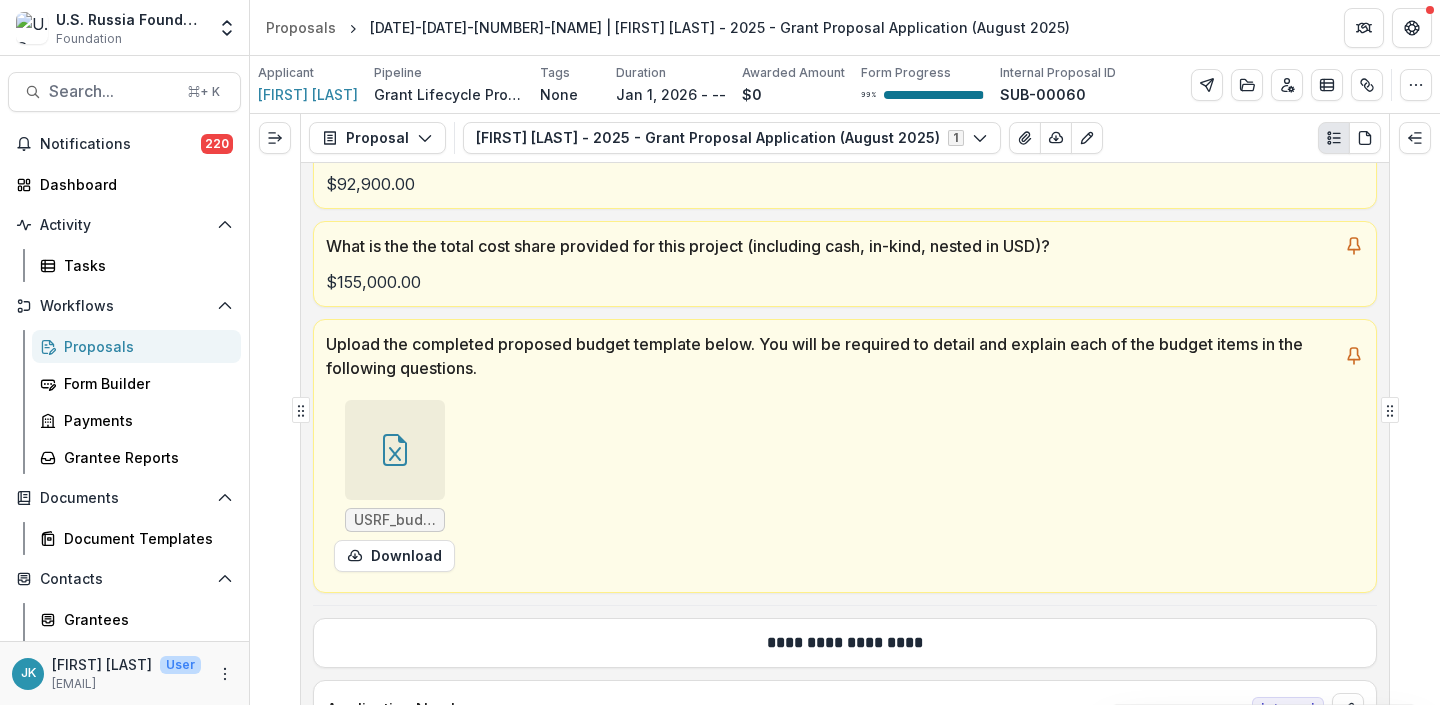 scroll, scrollTop: 639, scrollLeft: 0, axis: vertical 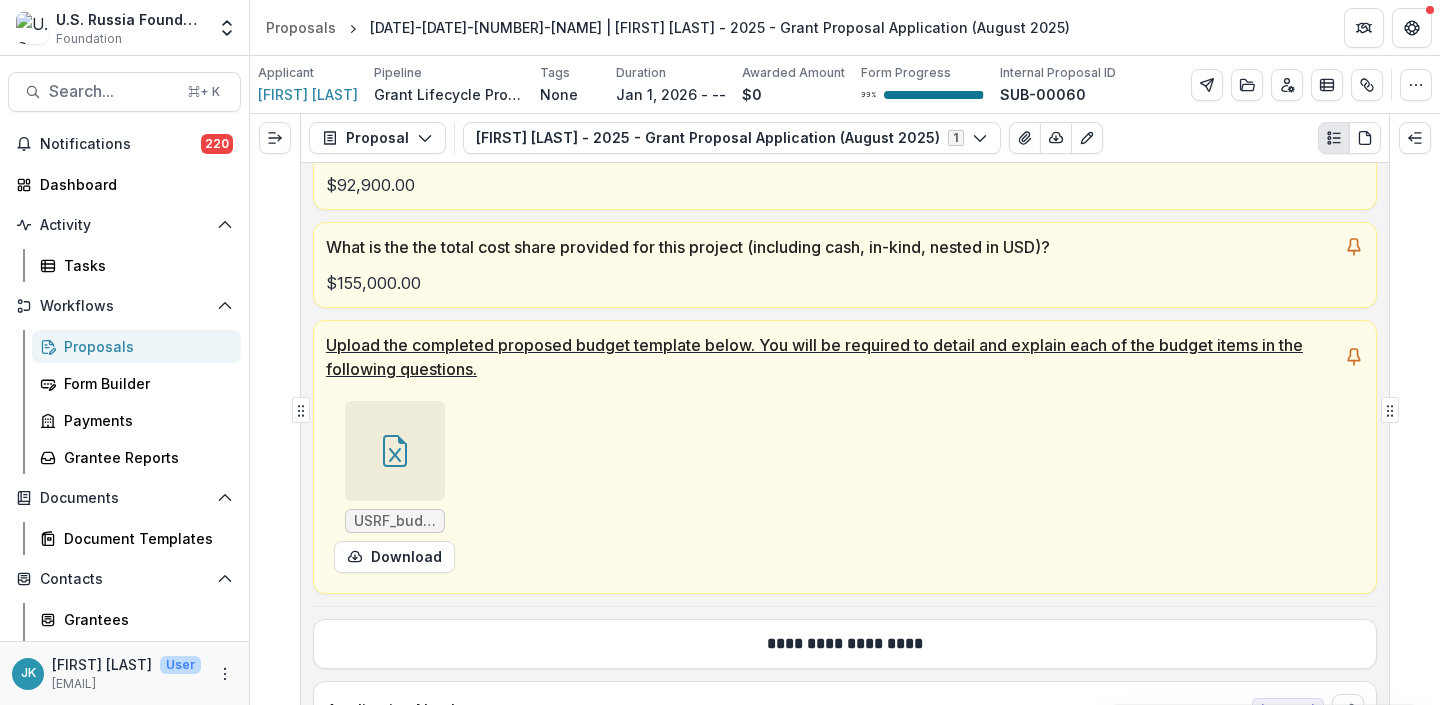 click 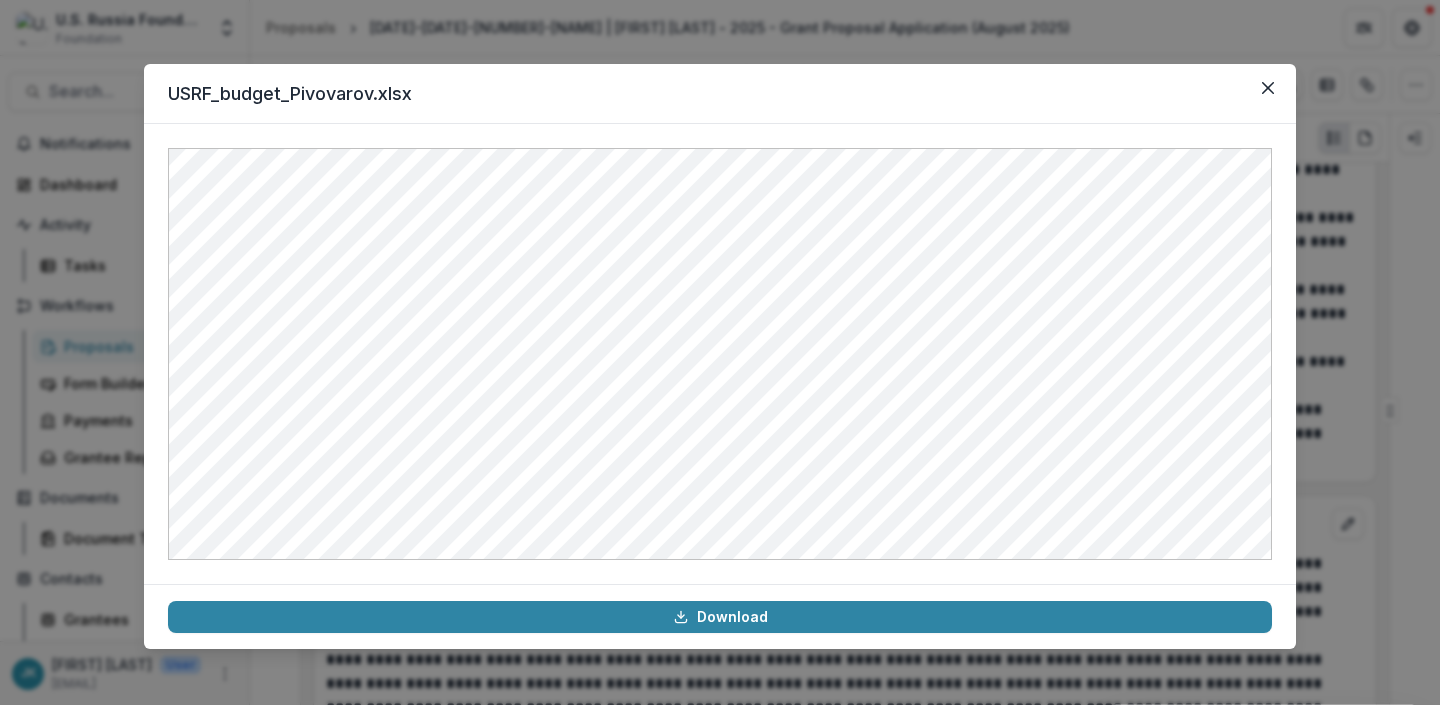 scroll, scrollTop: 11395, scrollLeft: 0, axis: vertical 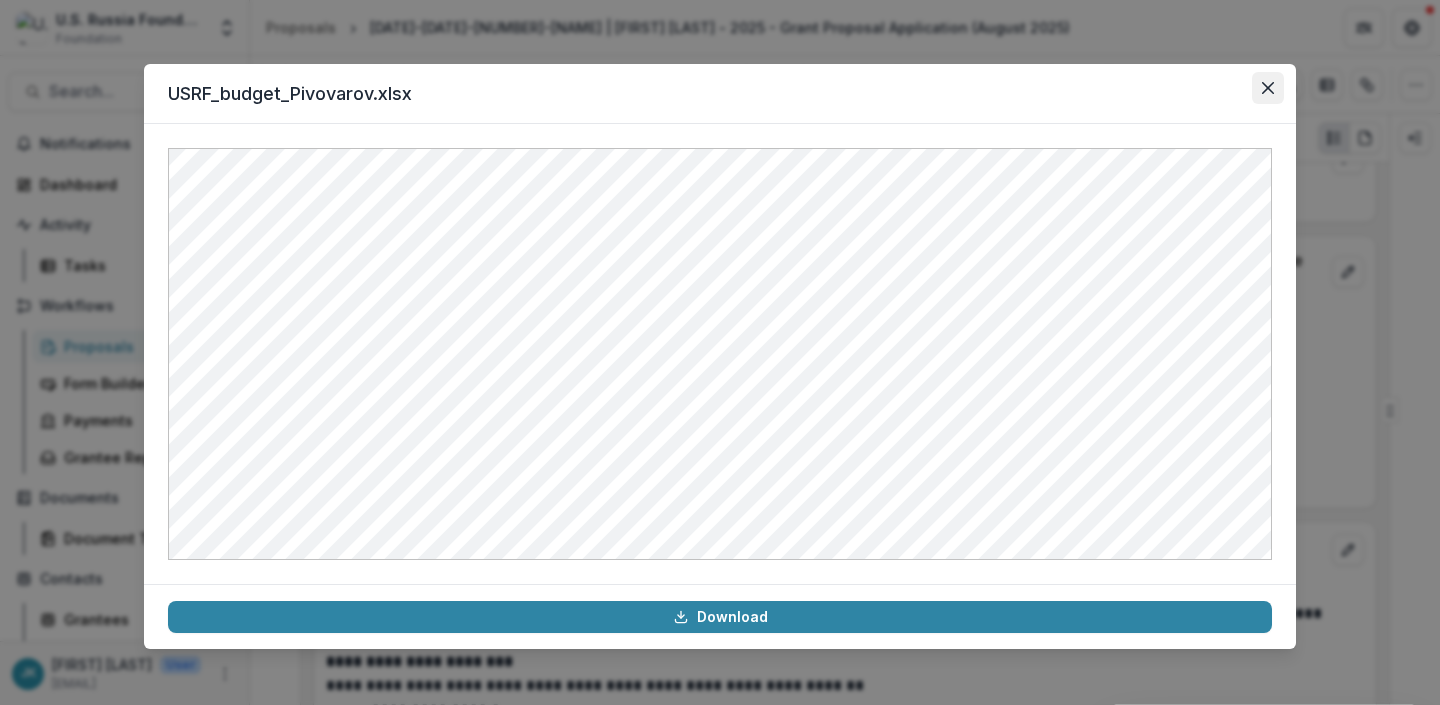 click 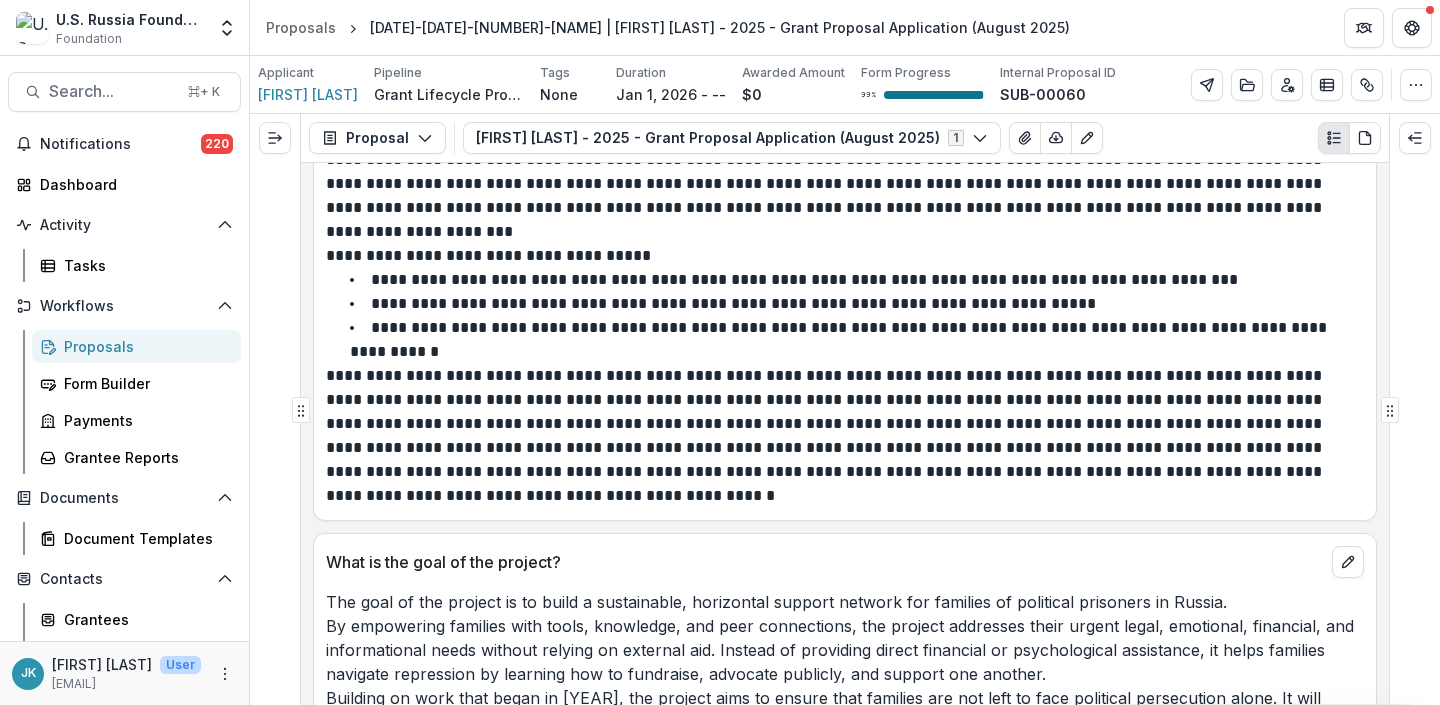 scroll, scrollTop: 662, scrollLeft: 0, axis: vertical 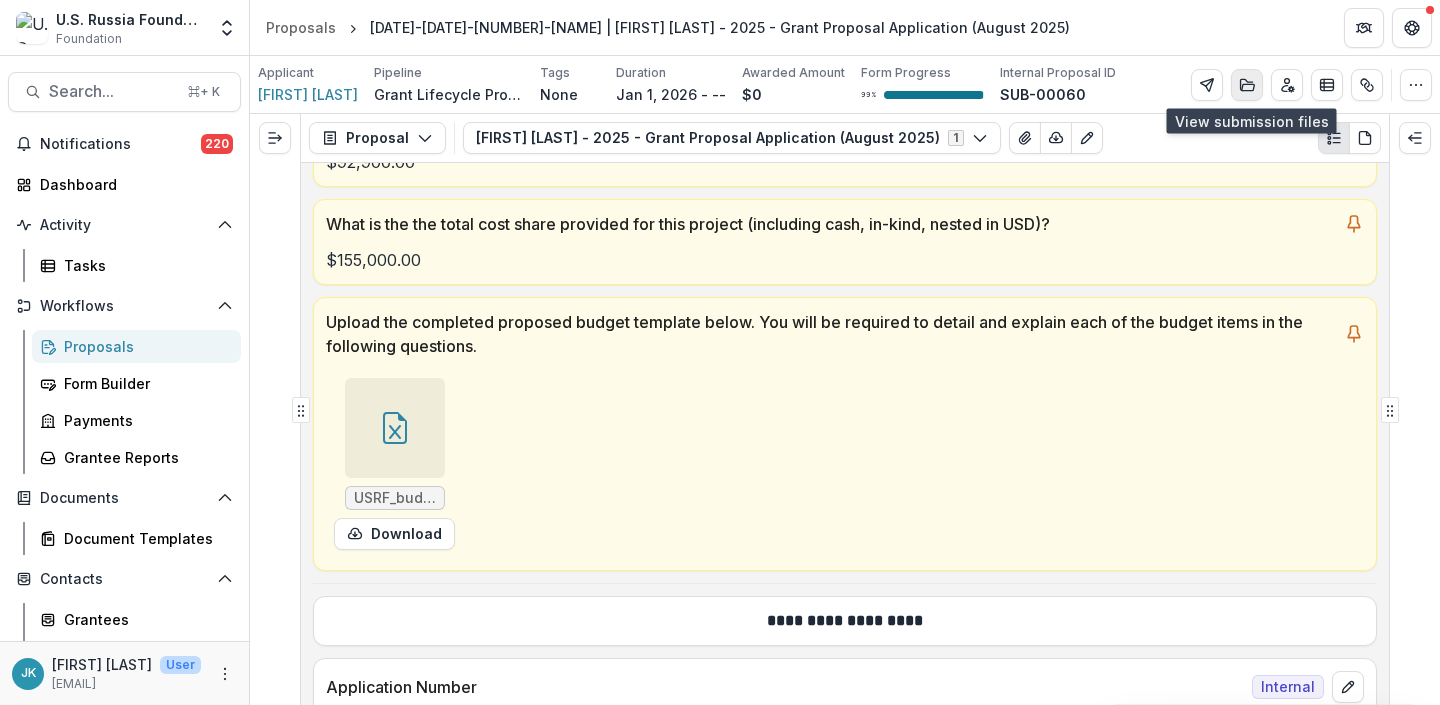 click at bounding box center (1247, 85) 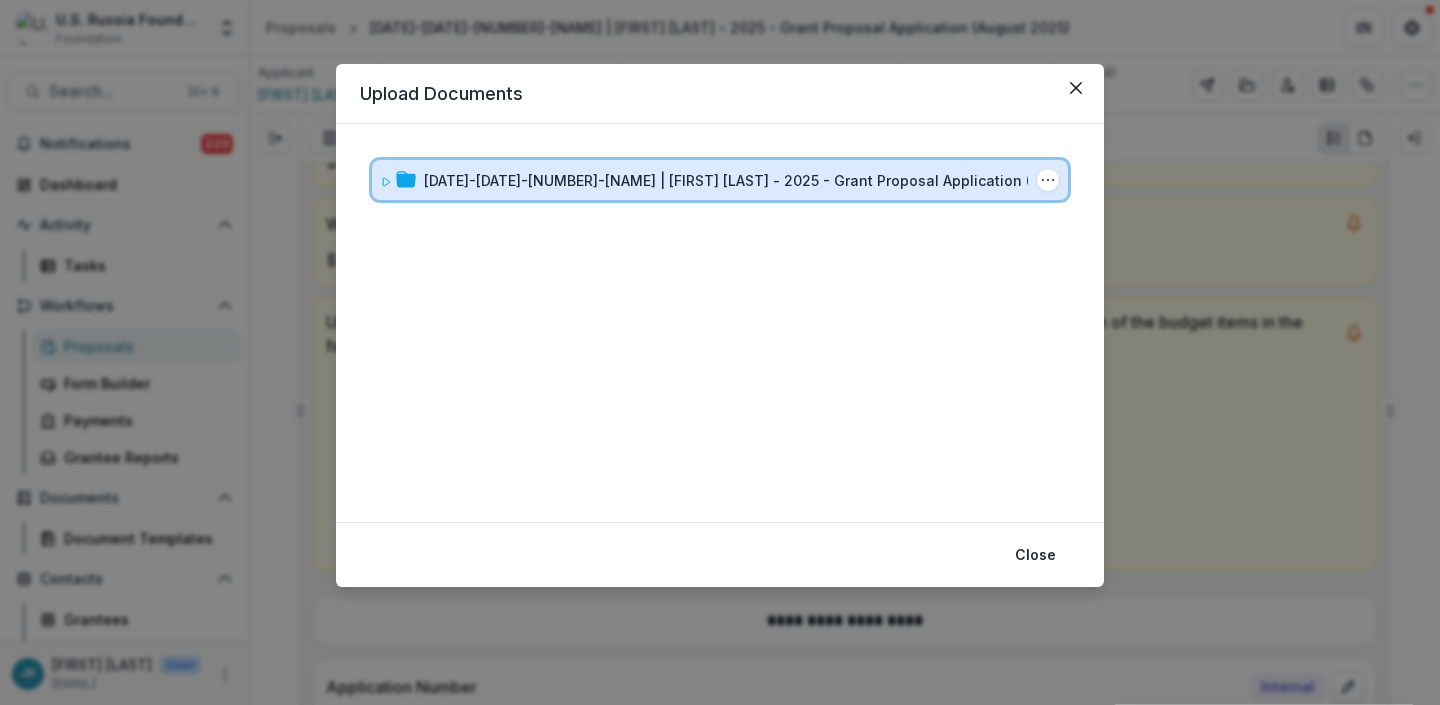 click on "25-AUG-24-Pivovarov | Andrei Pivovarov - 2025 - Grant Proposal Application (August 2025) Submission Temelio Proposal Attached Submission Report Tasks No tasks Folder Options Rename Add Subfolder Delete" at bounding box center [720, 180] 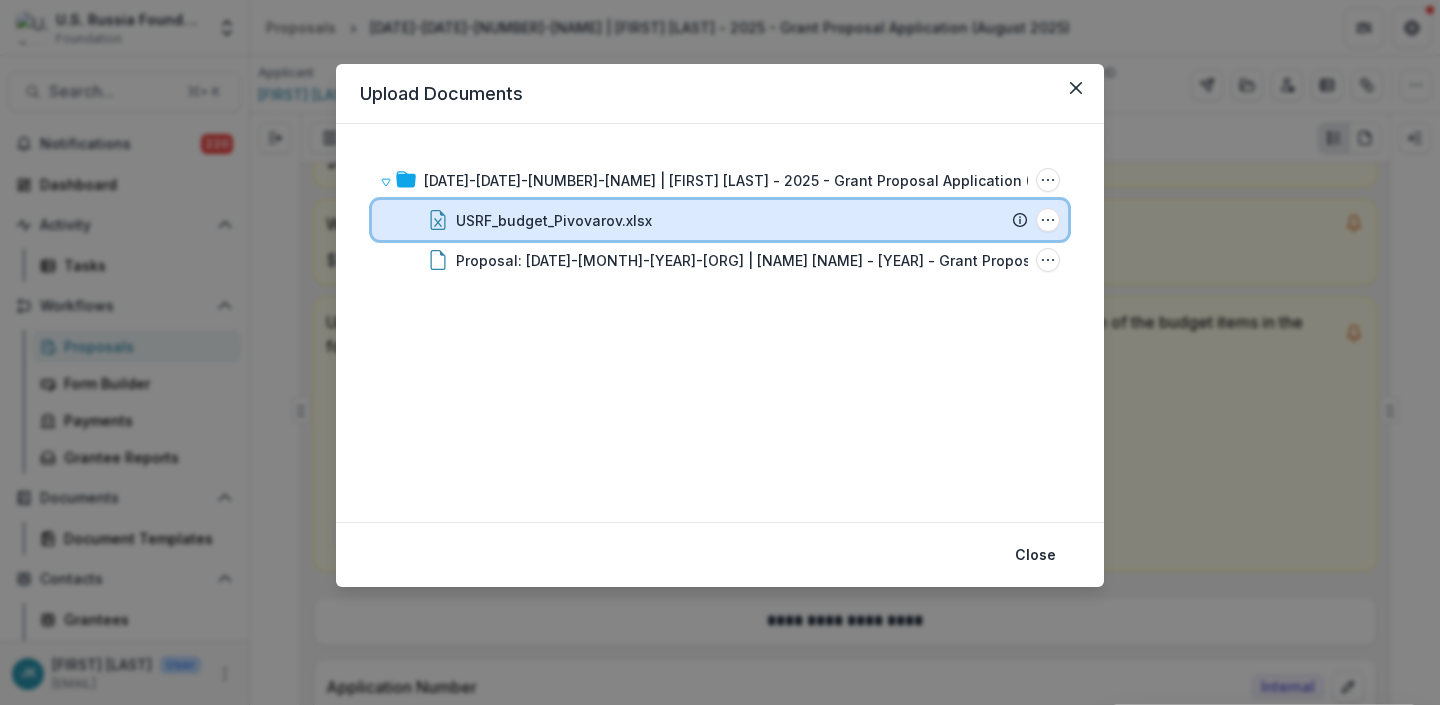 click on "USRF_budget_Pivovarov.xlsx File Options Download Rename Delete" at bounding box center (720, 220) 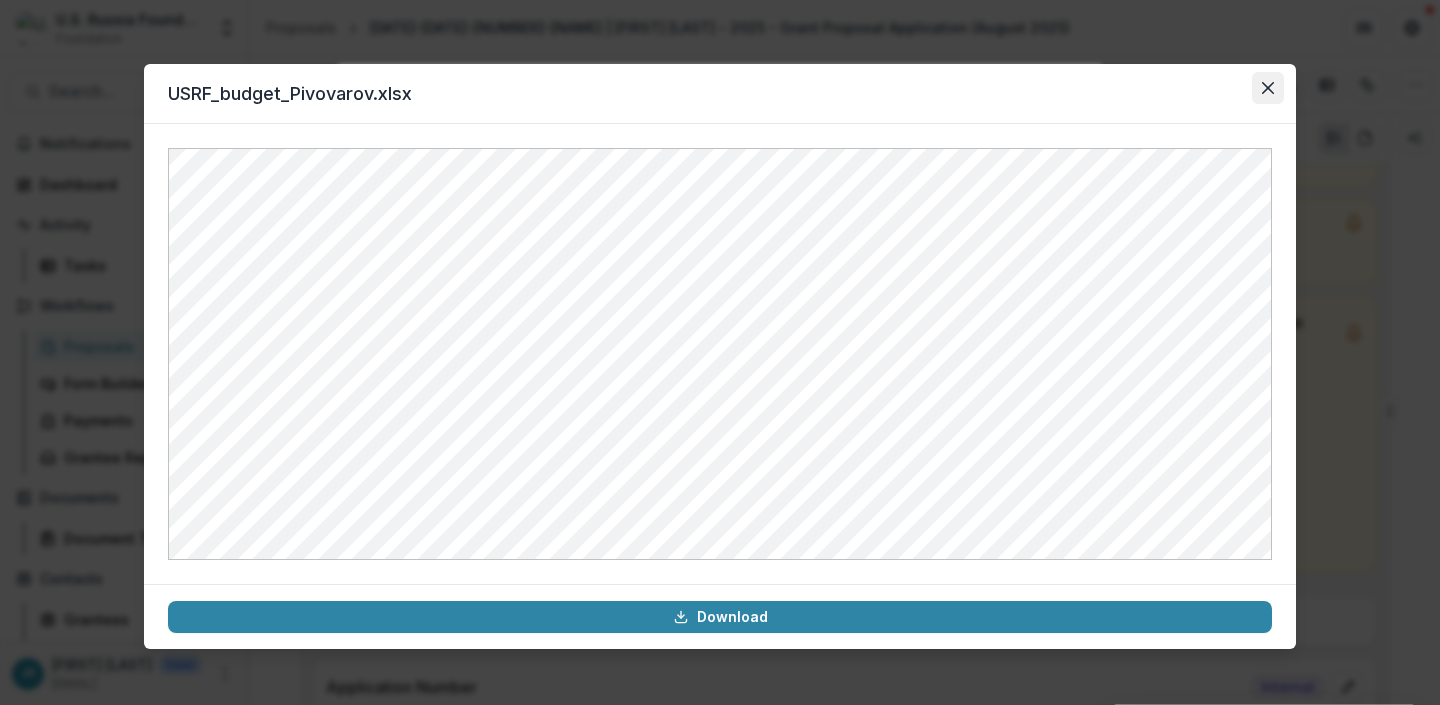 click 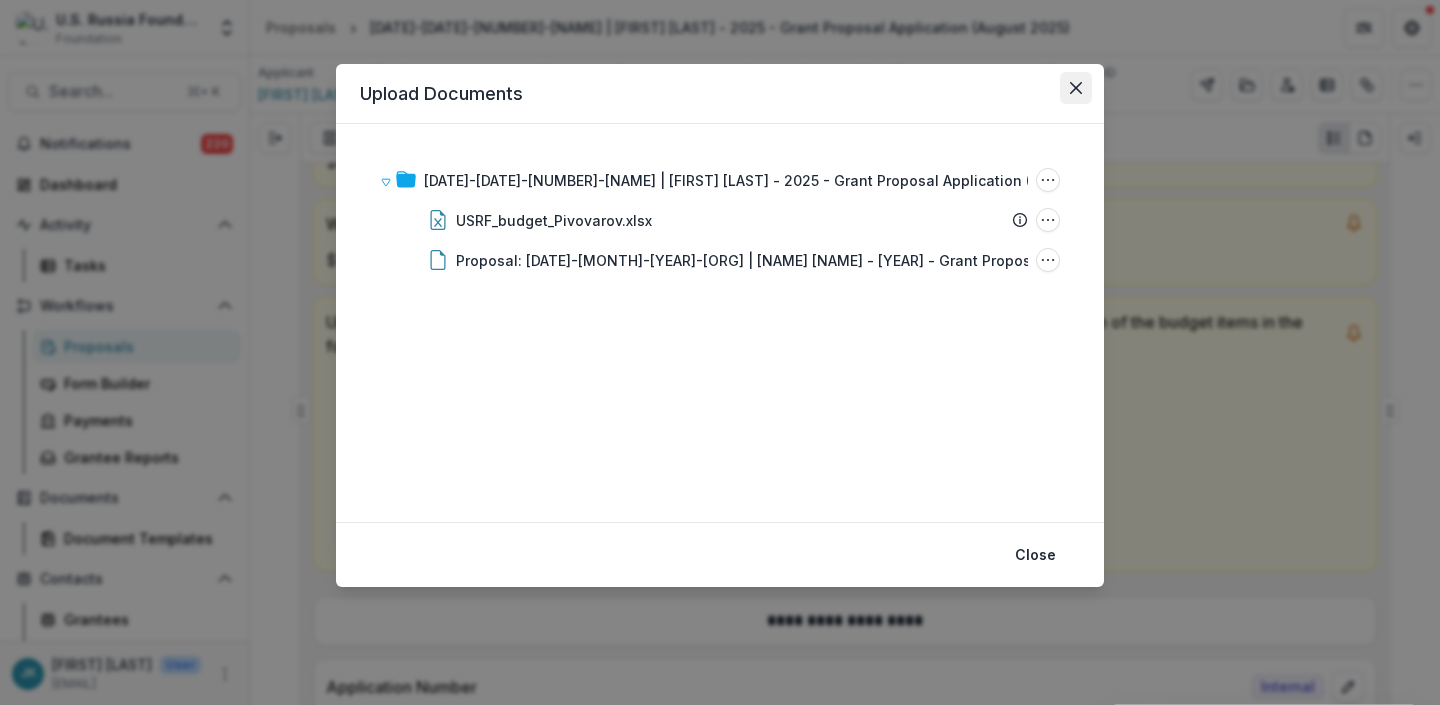 click at bounding box center (1076, 88) 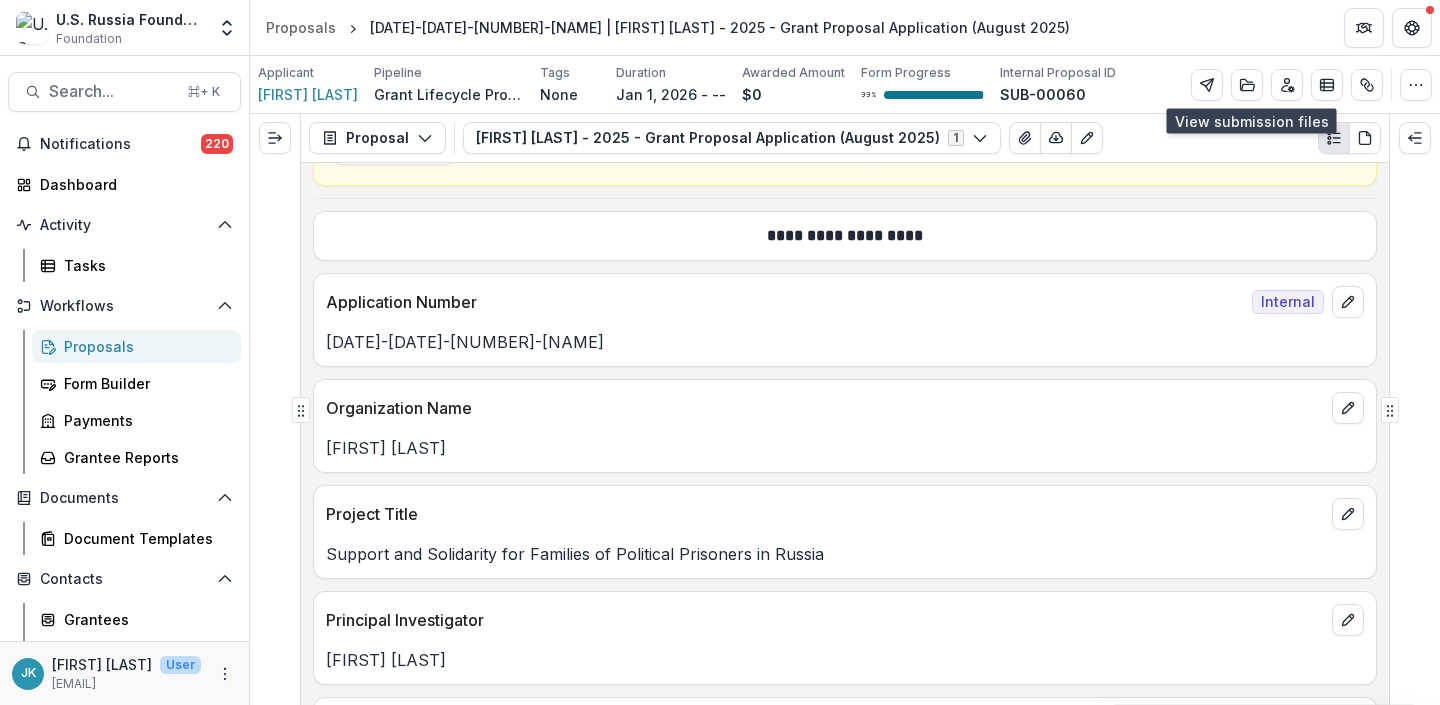 scroll, scrollTop: 1064, scrollLeft: 0, axis: vertical 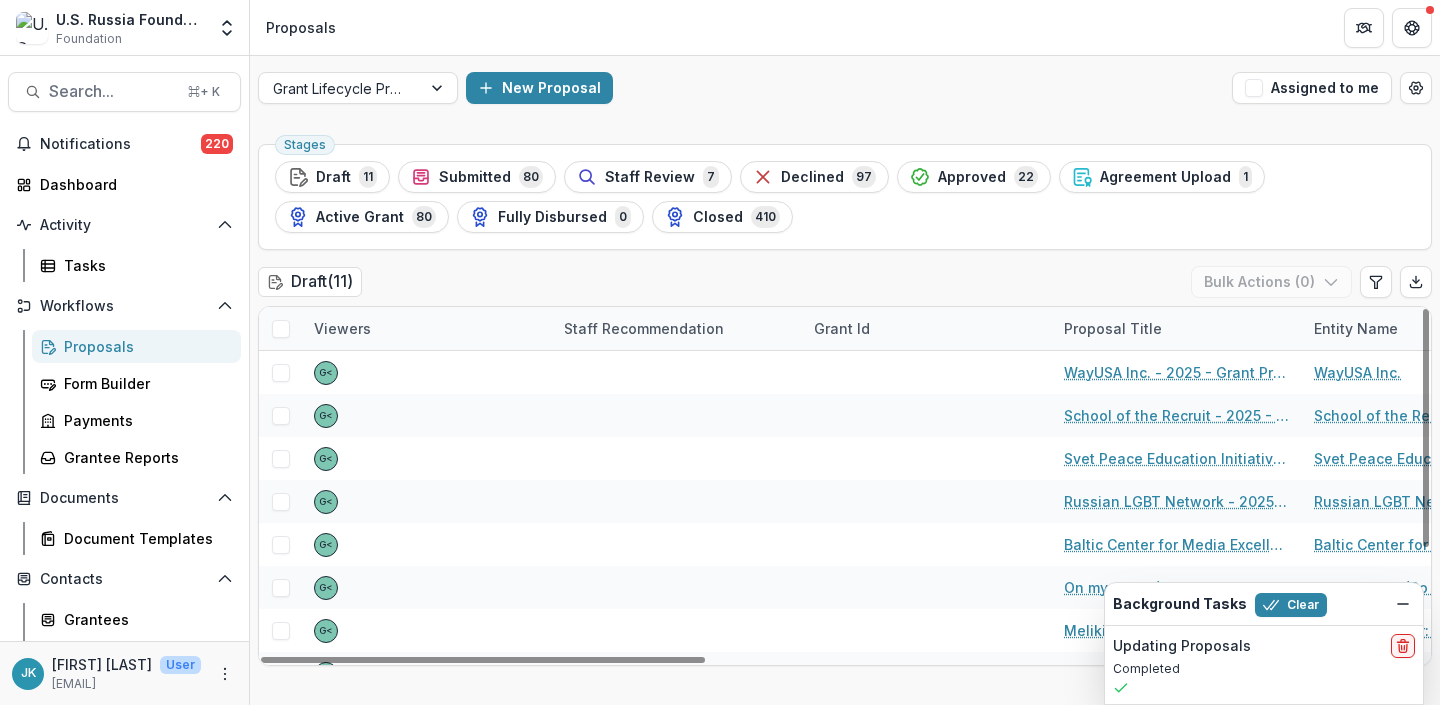 click at bounding box center [281, 329] 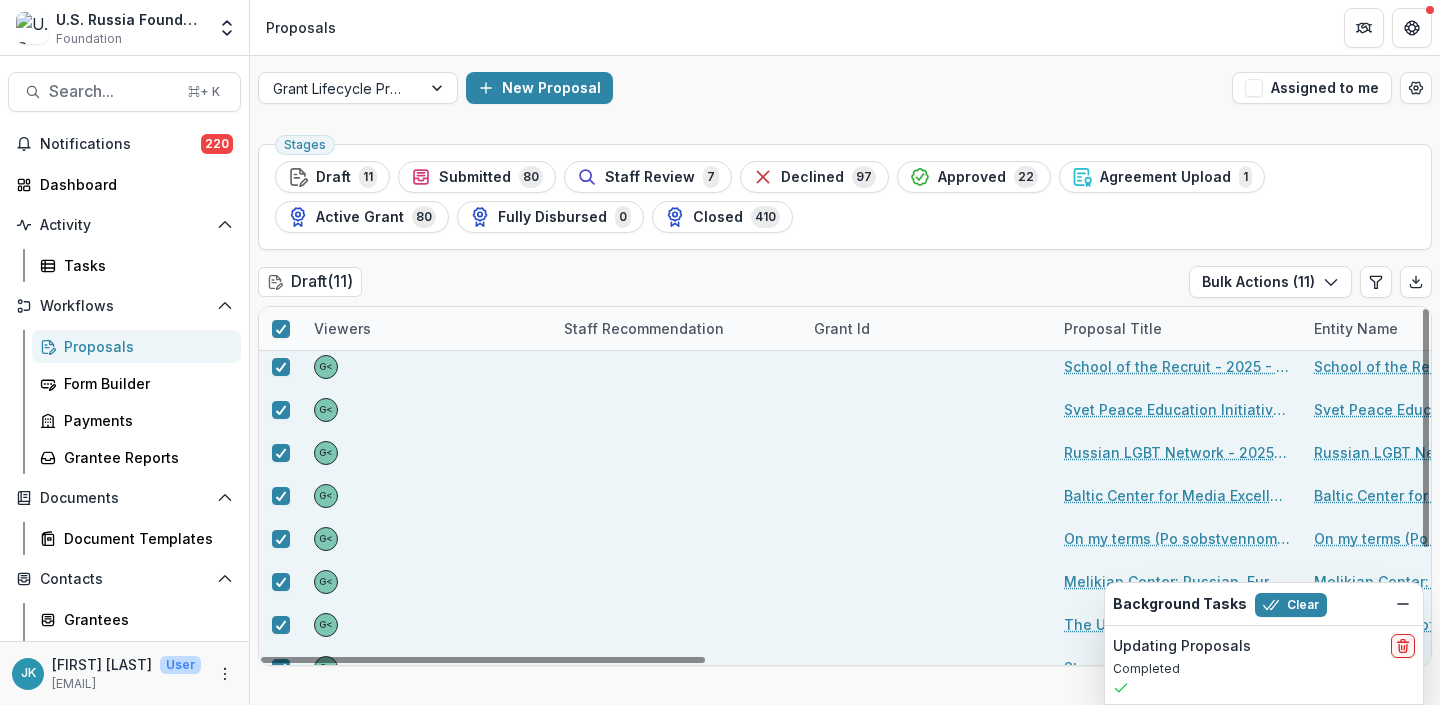 scroll, scrollTop: 159, scrollLeft: 0, axis: vertical 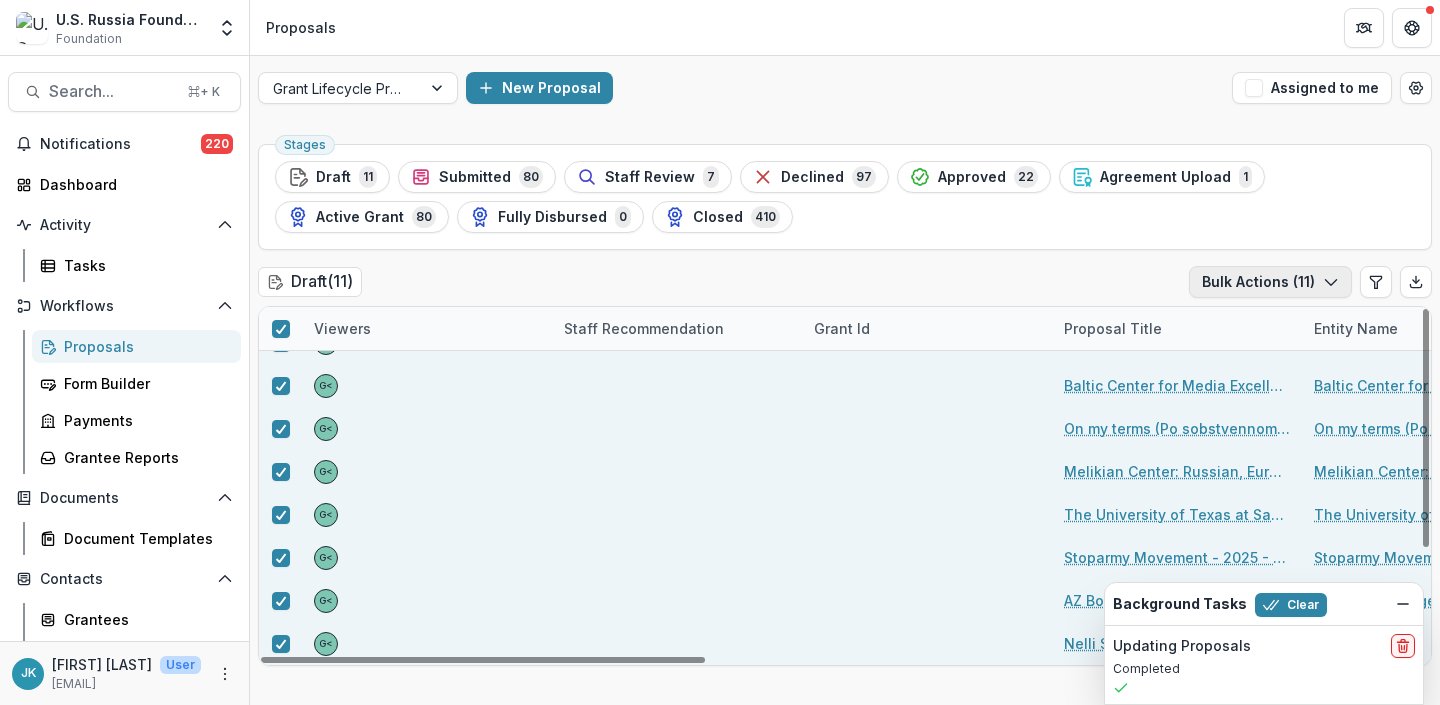 click on "Bulk Actions ( 11 )" at bounding box center (1270, 282) 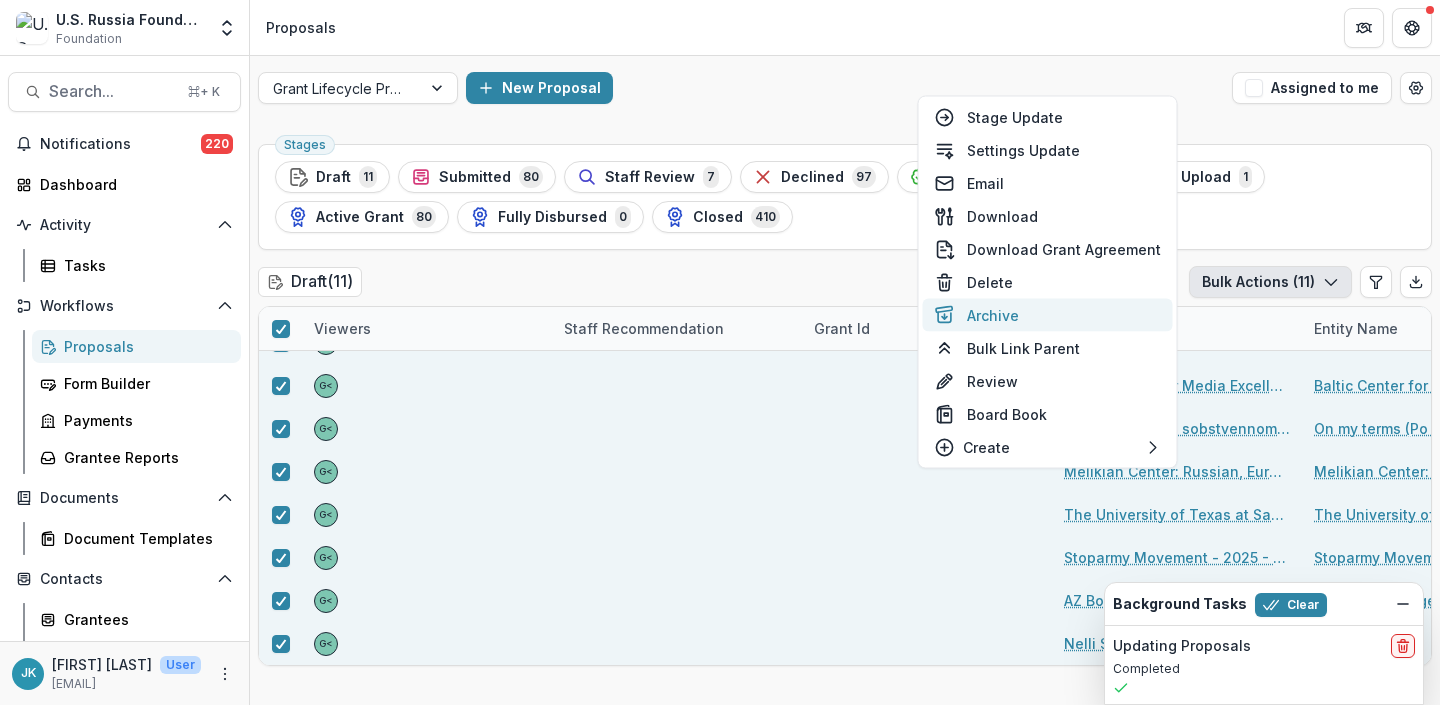 click on "Archive" at bounding box center [1048, 315] 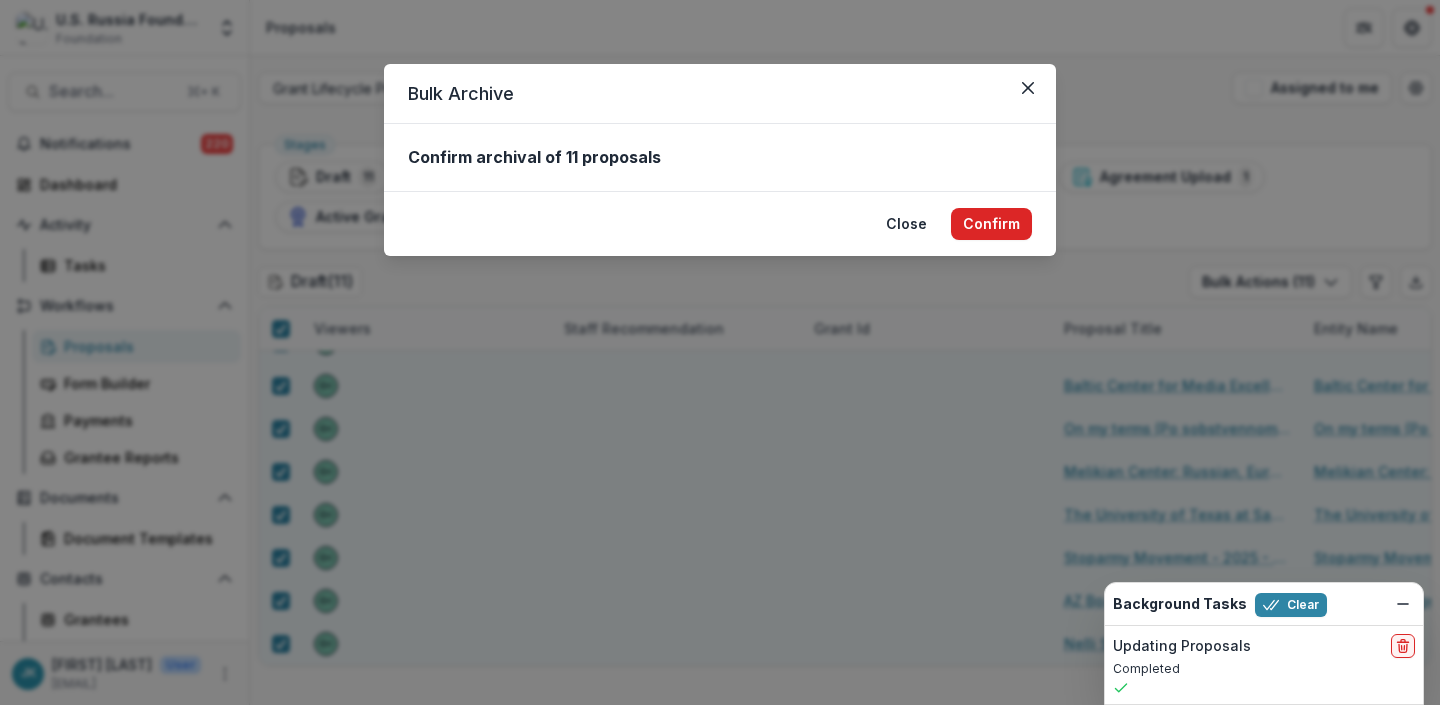click on "Confirm" at bounding box center [991, 224] 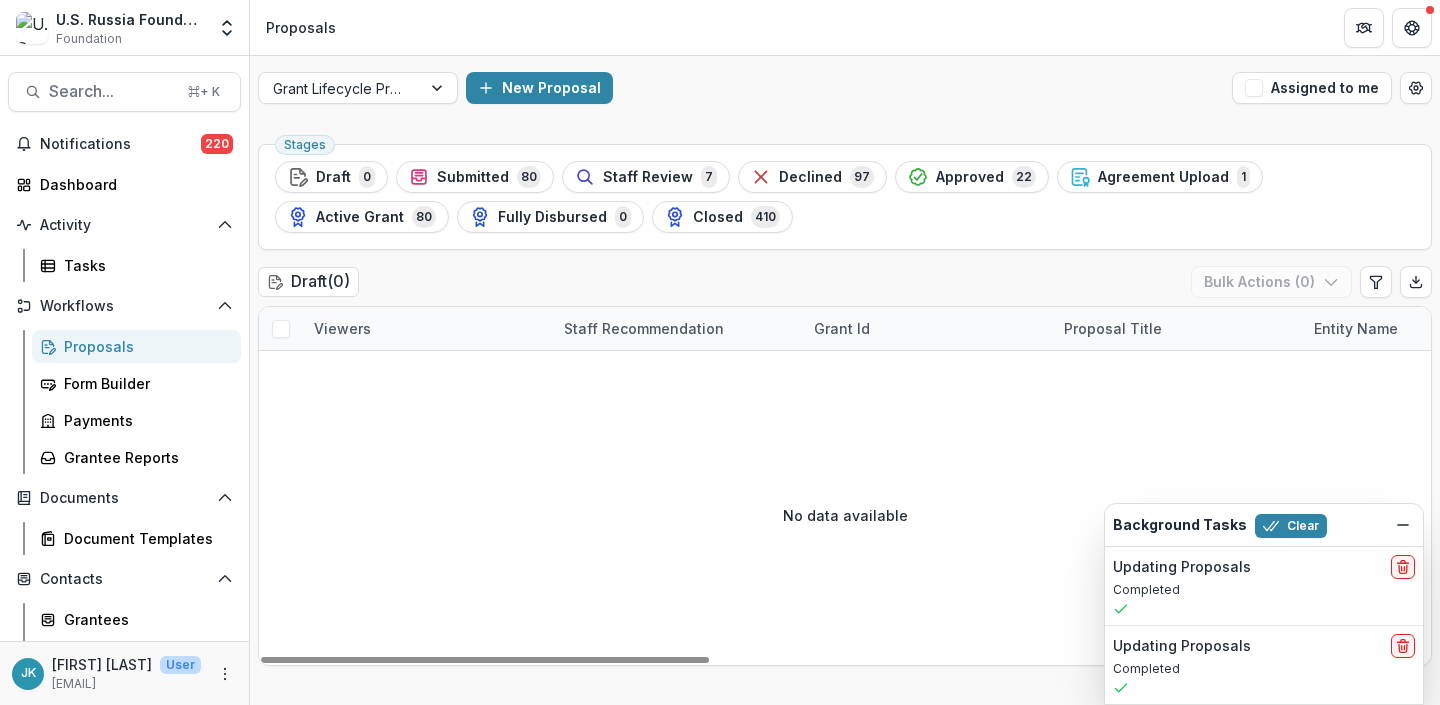 click on "Draft  ( 0 ) Bulk Actions ( 0 )" at bounding box center [845, 286] 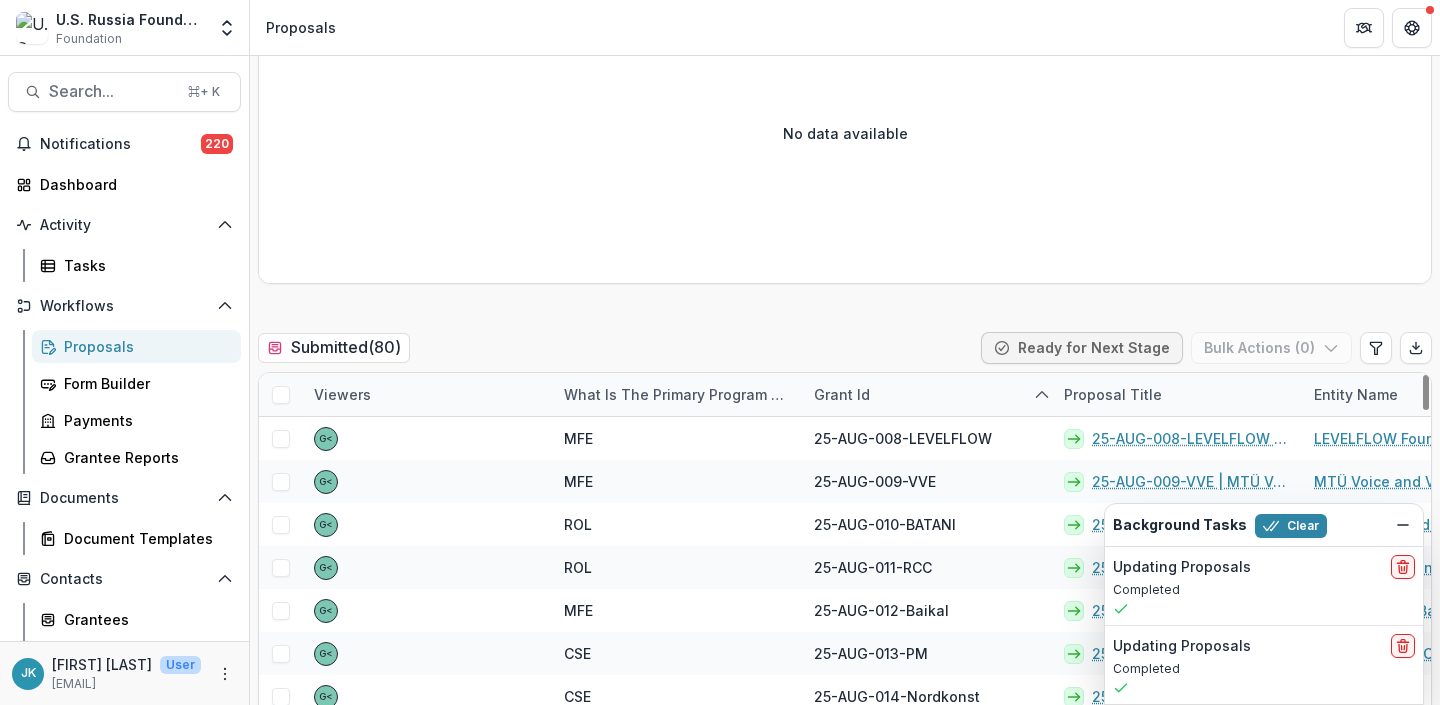 scroll, scrollTop: 0, scrollLeft: 0, axis: both 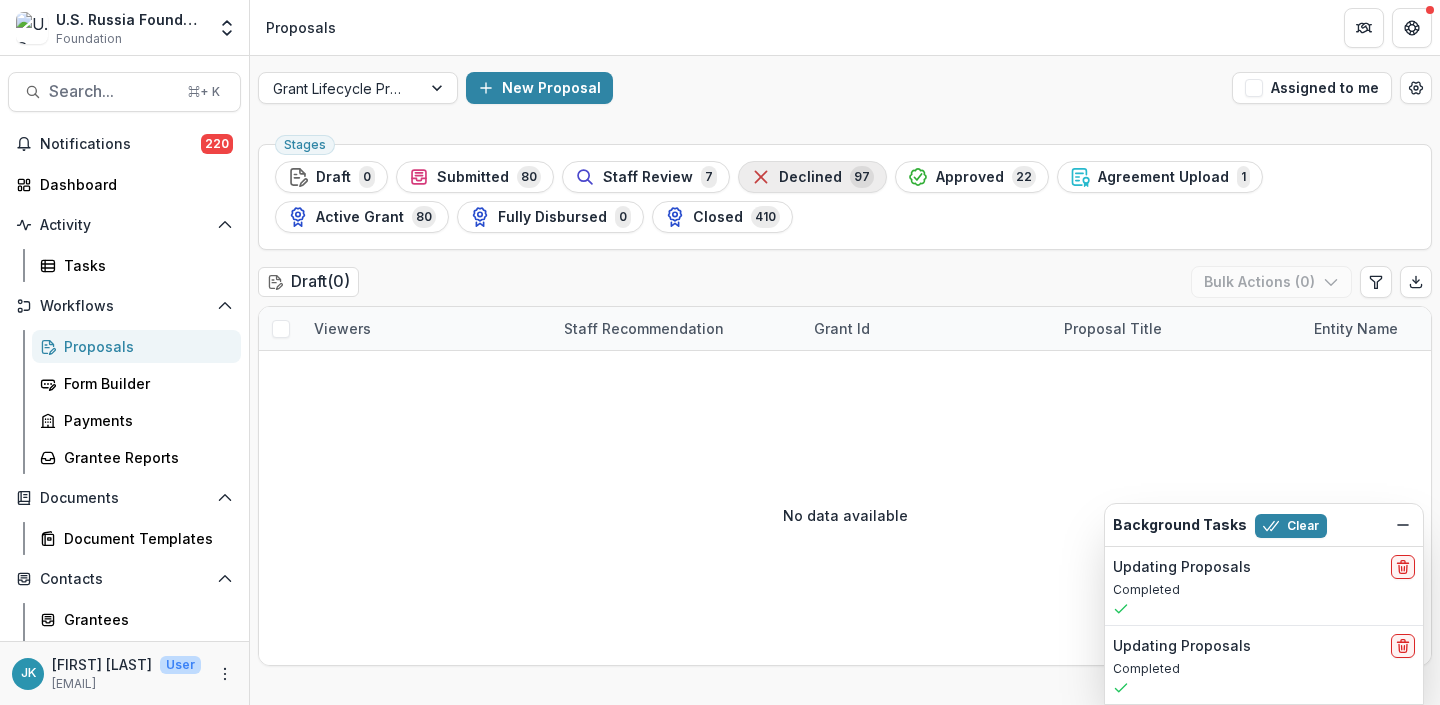 click on "Declined 97" at bounding box center (812, 177) 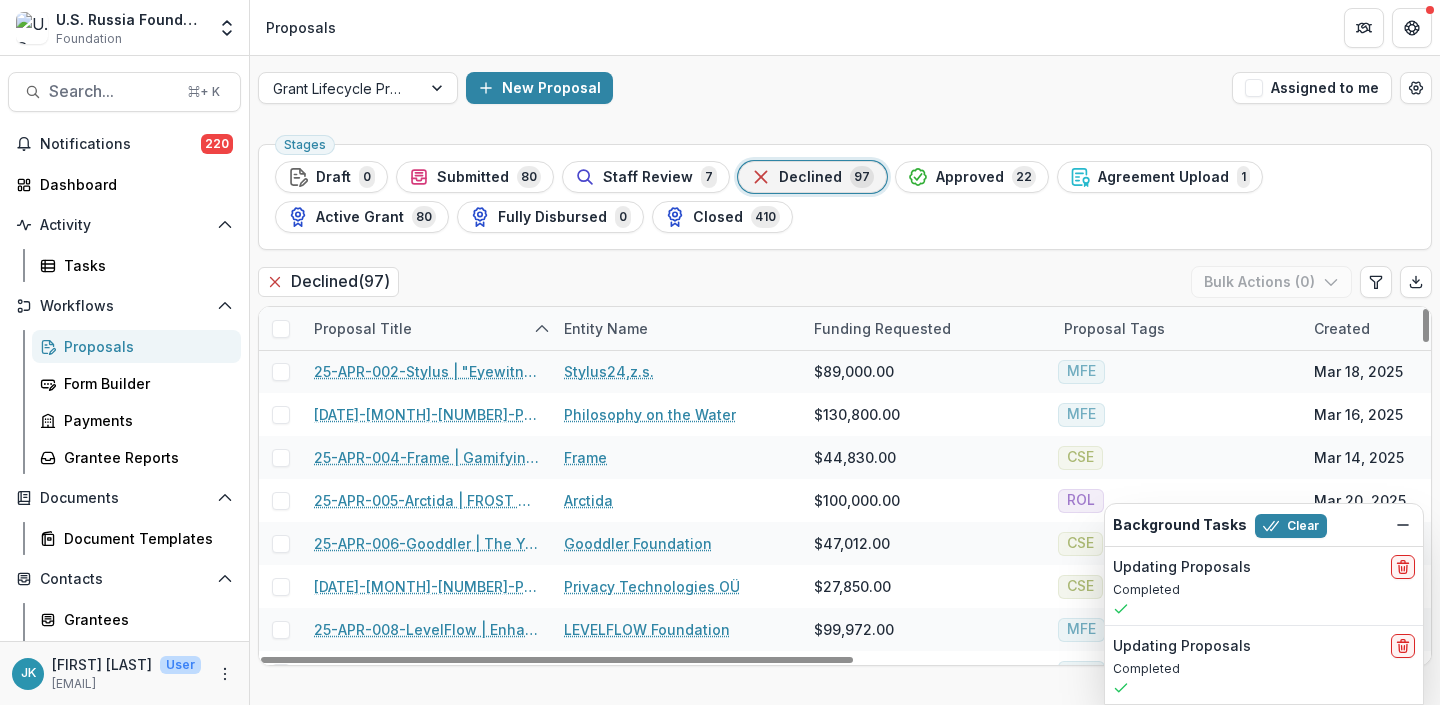scroll, scrollTop: 0, scrollLeft: 0, axis: both 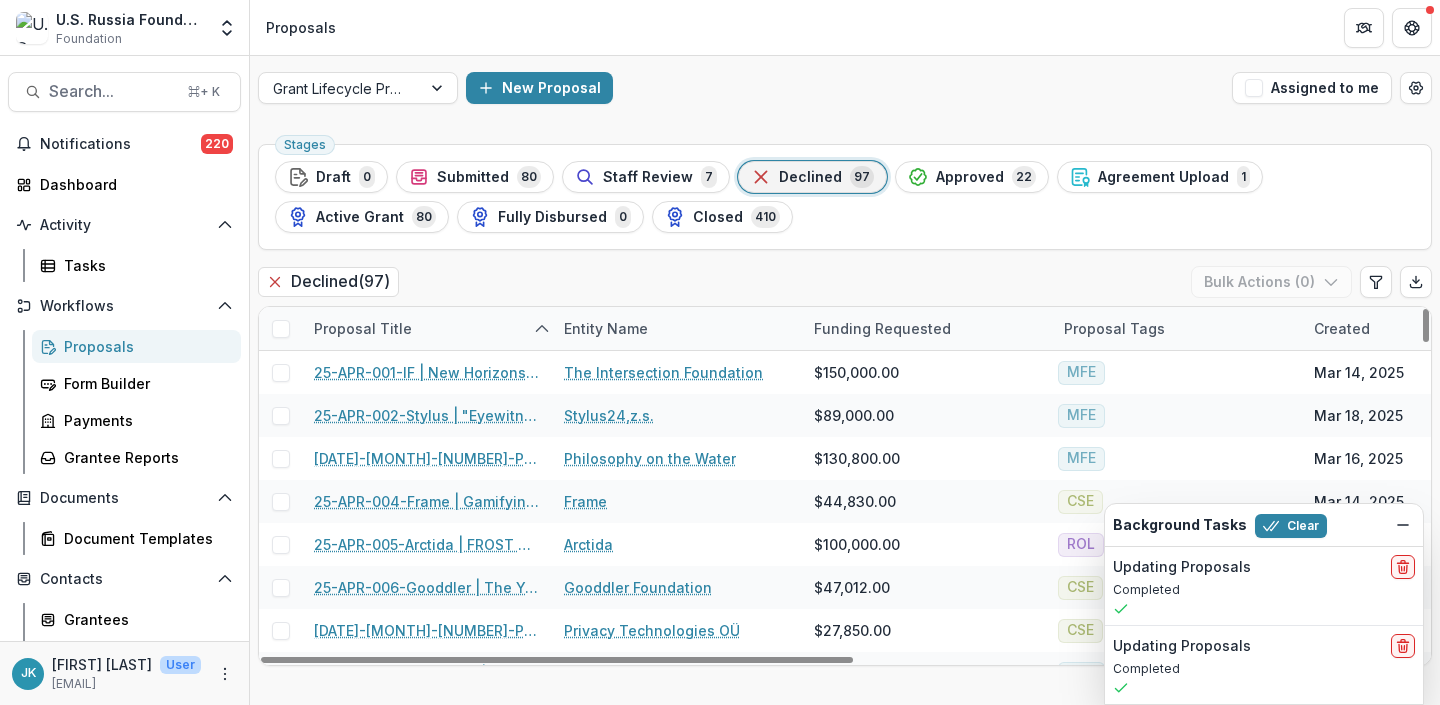 click at bounding box center (281, 329) 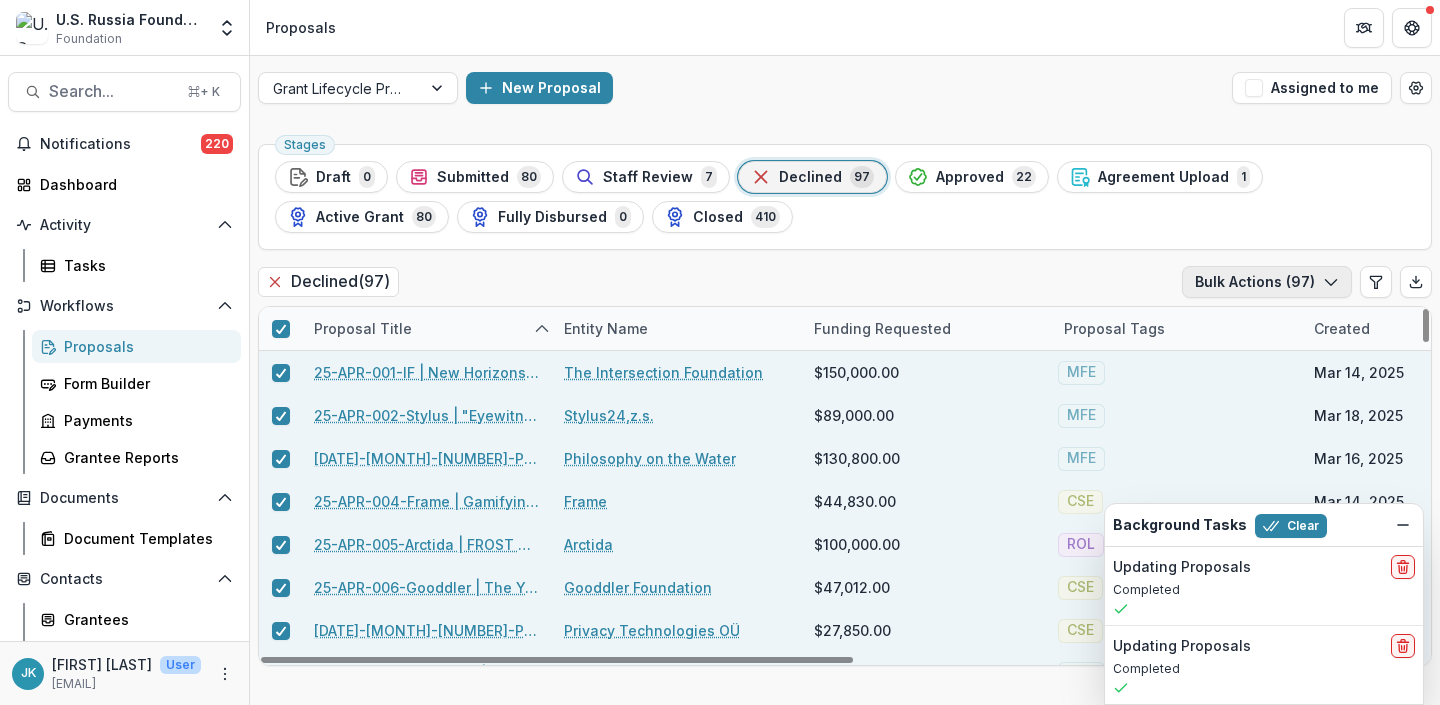 click on "Bulk Actions ( 97 )" at bounding box center [1267, 282] 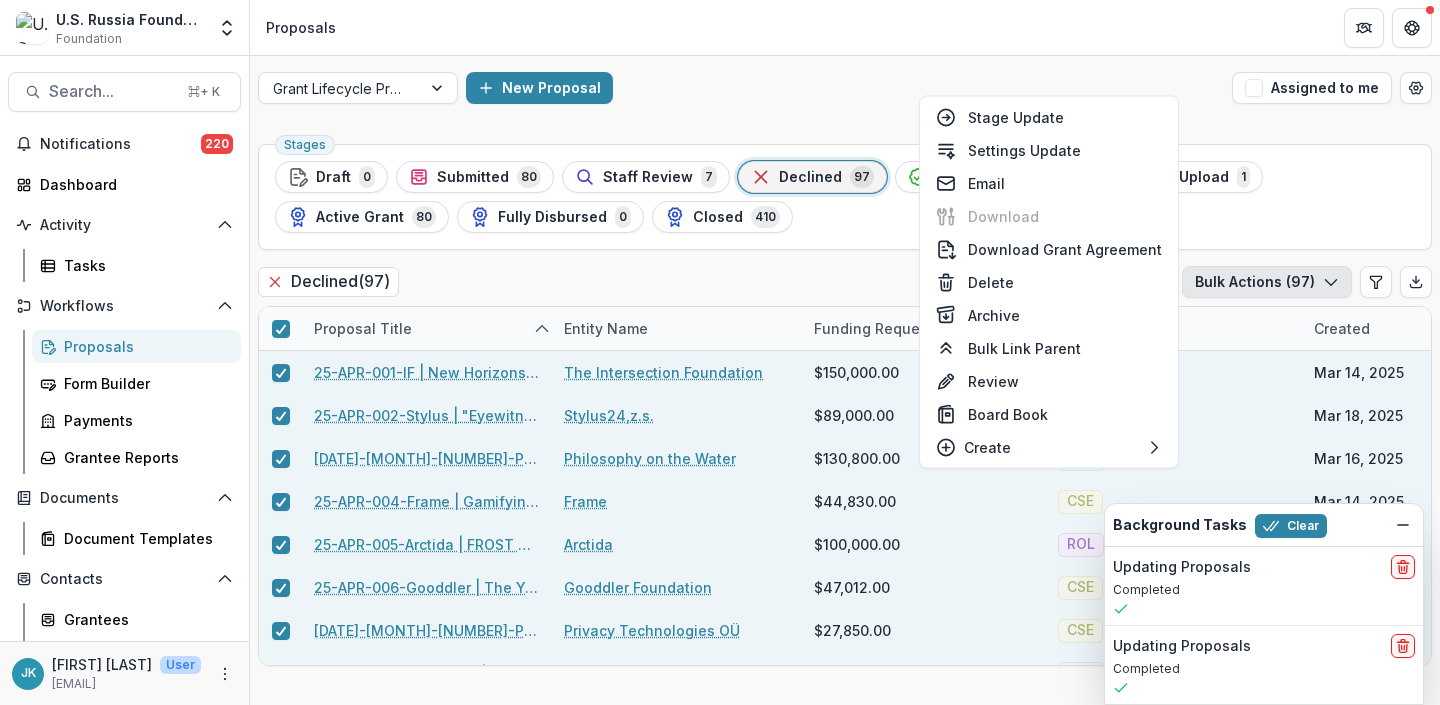 click on "Declined  ( 97 ) Bulk Actions ( 97 )" at bounding box center [845, 286] 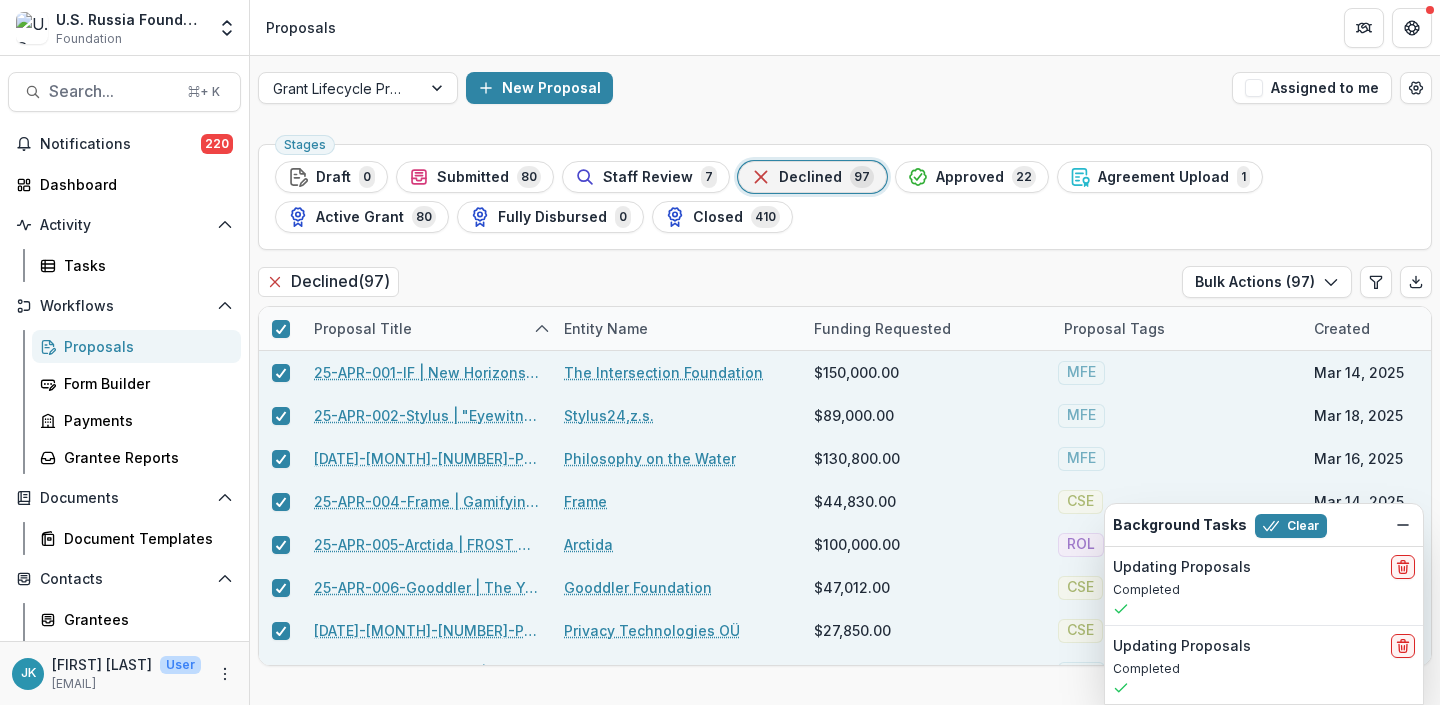 click on "Submitted" at bounding box center [473, 177] 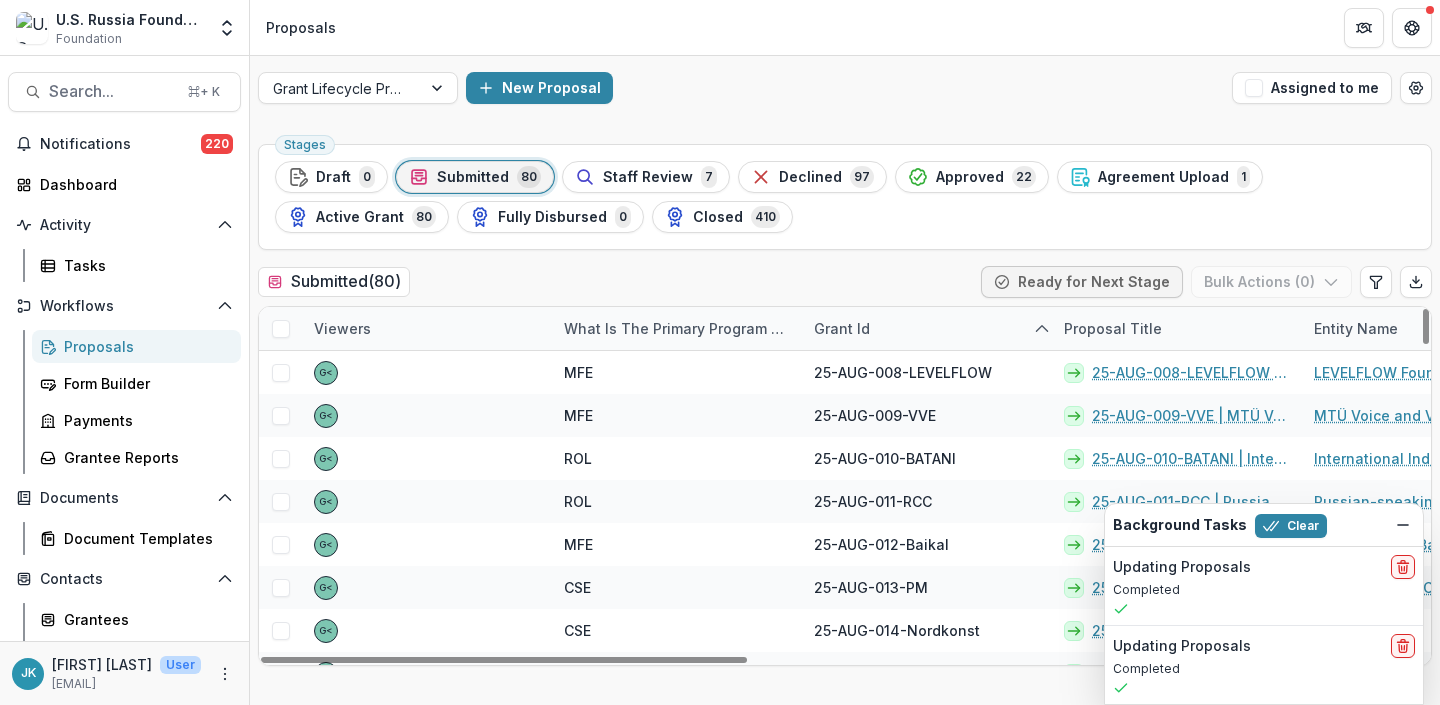 click on "Staff Review 7" at bounding box center (646, 177) 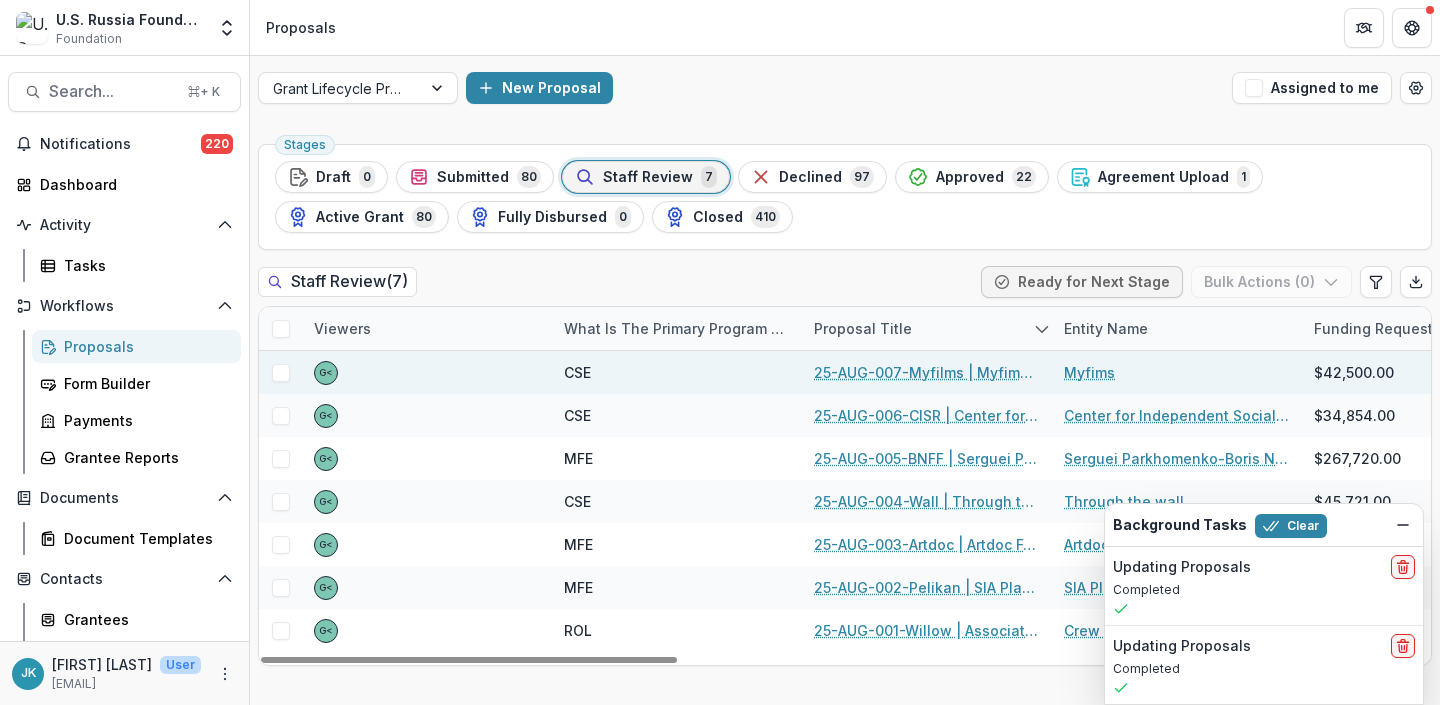 click on "25-AUG-007-Myfilms | Myfims - 2025 - Grant Proposal Application (August 2025)" at bounding box center [927, 372] 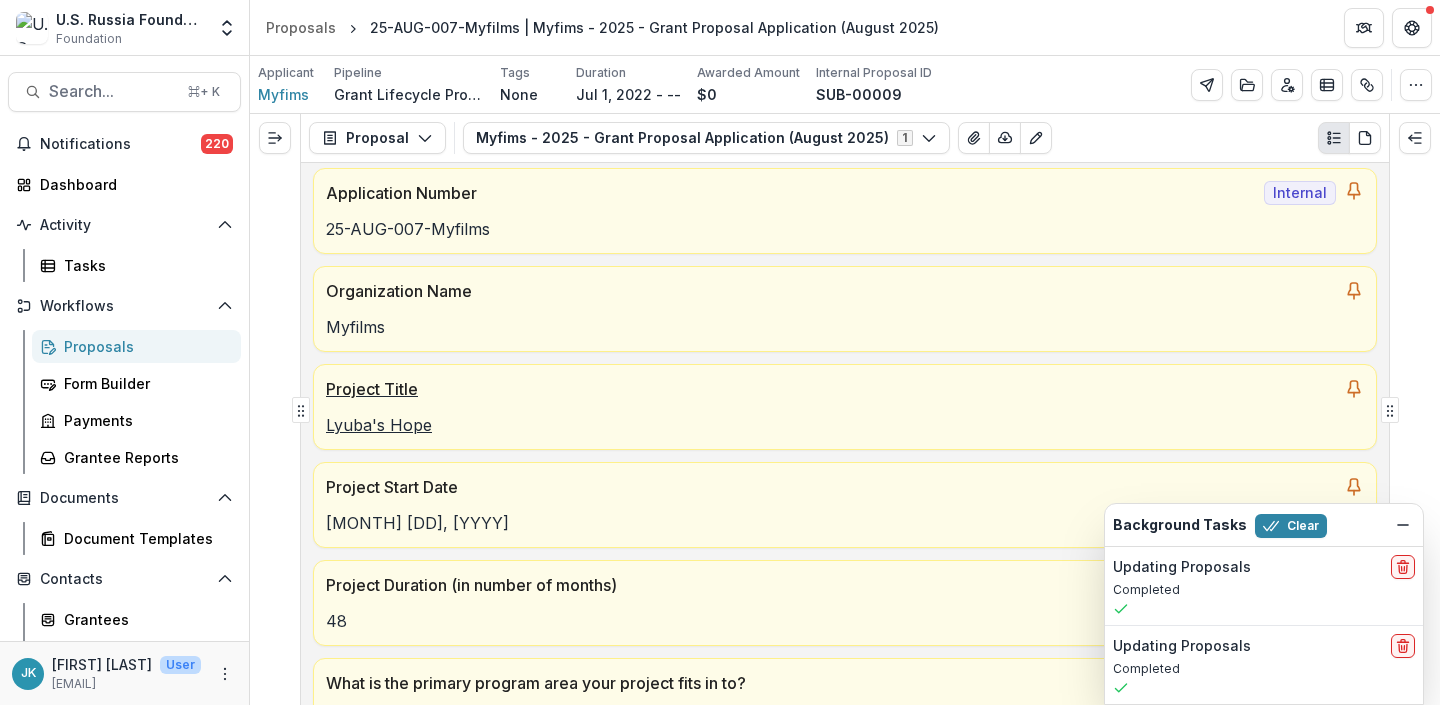 scroll, scrollTop: 12, scrollLeft: 0, axis: vertical 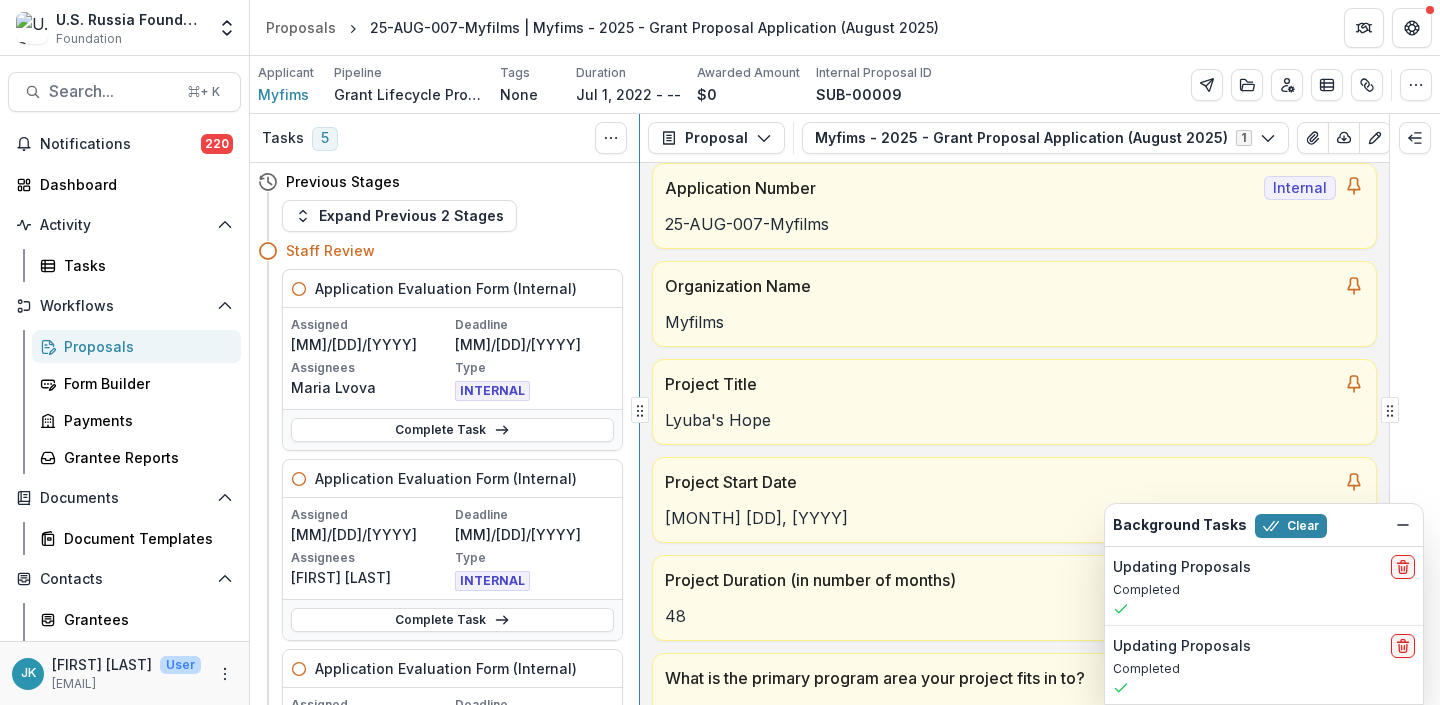 click on "Tasks 5 Show Cancelled Tasks Previous Stages Expand Previous 2 Stages Staff Review Application Evaluation Form (Internal) Assigned 08/04/2025 Deadline 08/26/2025 Assignees Maria Lvova Type INTERNAL Complete Task Application Evaluation Form (Internal) Assigned 08/04/2025 Deadline 08/26/2025 Assignees Jemile Kelderman Type INTERNAL Complete Task Application Evaluation Form (Internal) Assigned 08/04/2025 Deadline 08/26/2025 Assignees Gennady Podolny Type INTERNAL Complete Task Application Evaluation Form (Internal) Assigned 08/04/2025 Deadline 08/26/2025 Assignees Anna P Type INTERNAL Complete Task Application Evaluation Form (Internal) Assigned 08/04/2025 Deadline 08/26/2025 Assignees Bennett P Type INTERNAL Complete Task Add Internal Reviewer Declined Move here Approved Move here Grant Approval Form Incomplete Agreement Upload Move here Upload Signed Grant Agreements Incomplete Wire Transfer Instruction Form Incomplete Active Grant Move here Dynamic Reporting Schedule Incomplete Dynamic Payment Schedule Closed" at bounding box center (845, 409) 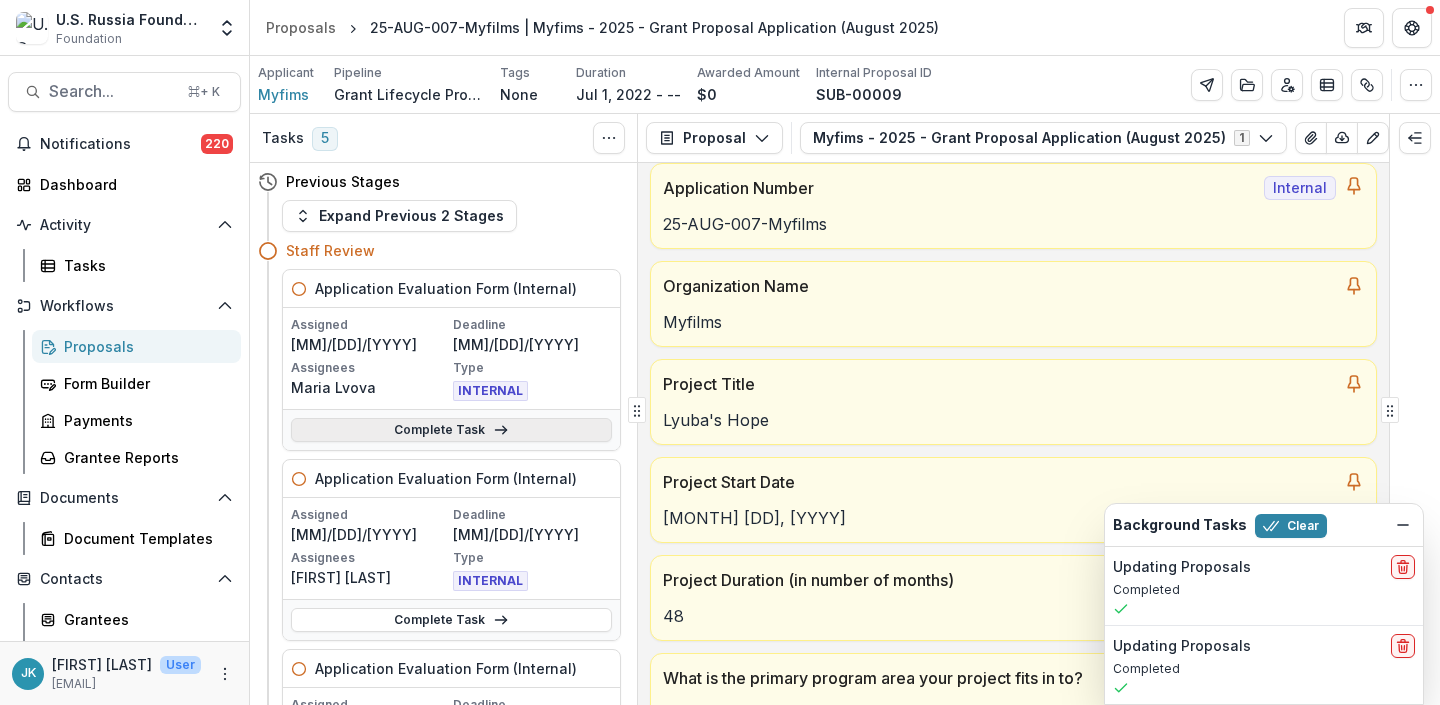 scroll, scrollTop: 0, scrollLeft: 0, axis: both 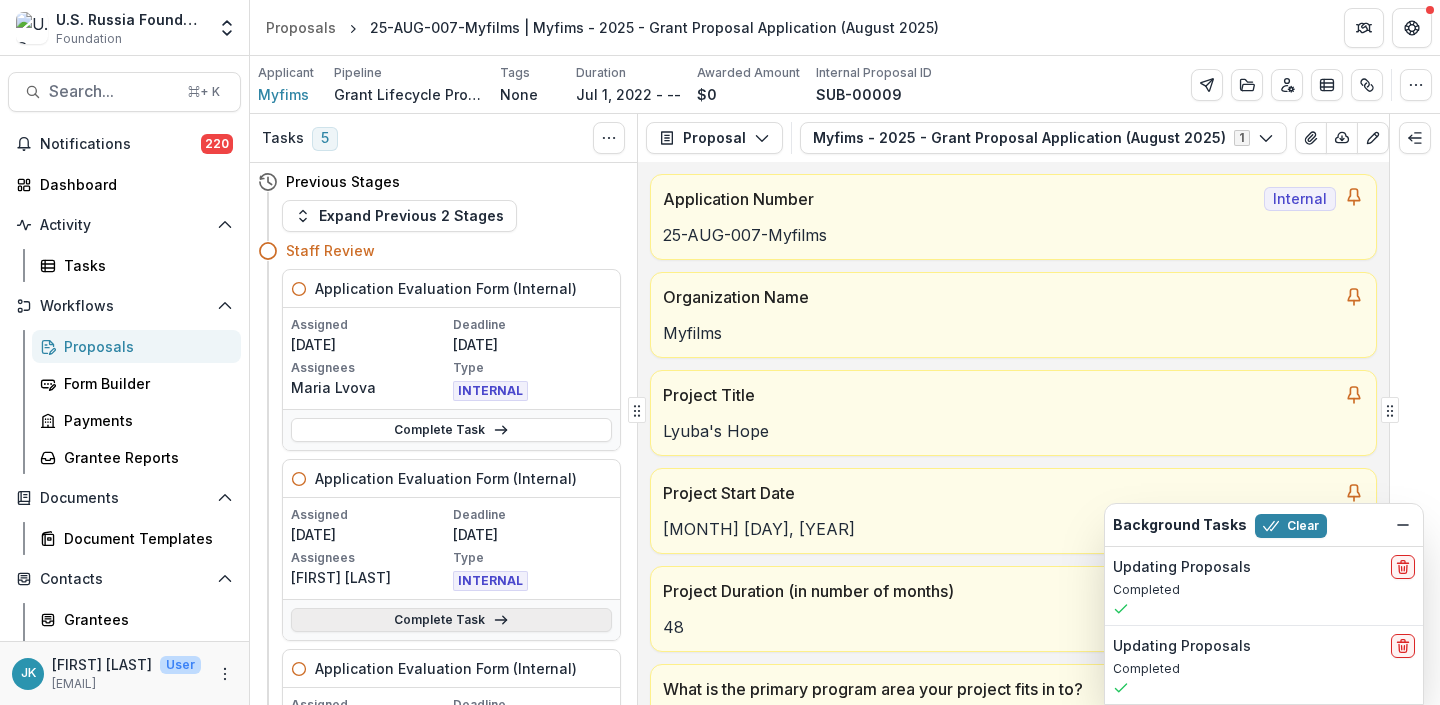 click 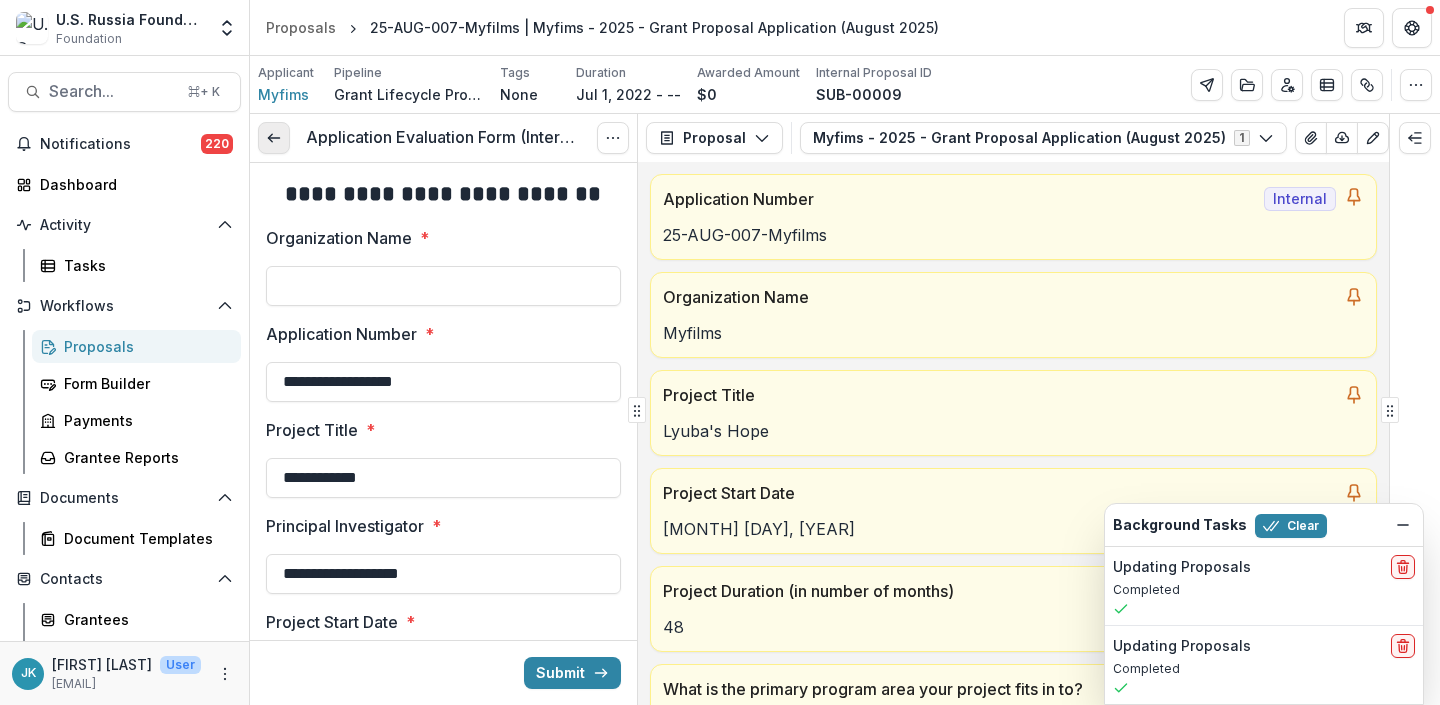 click 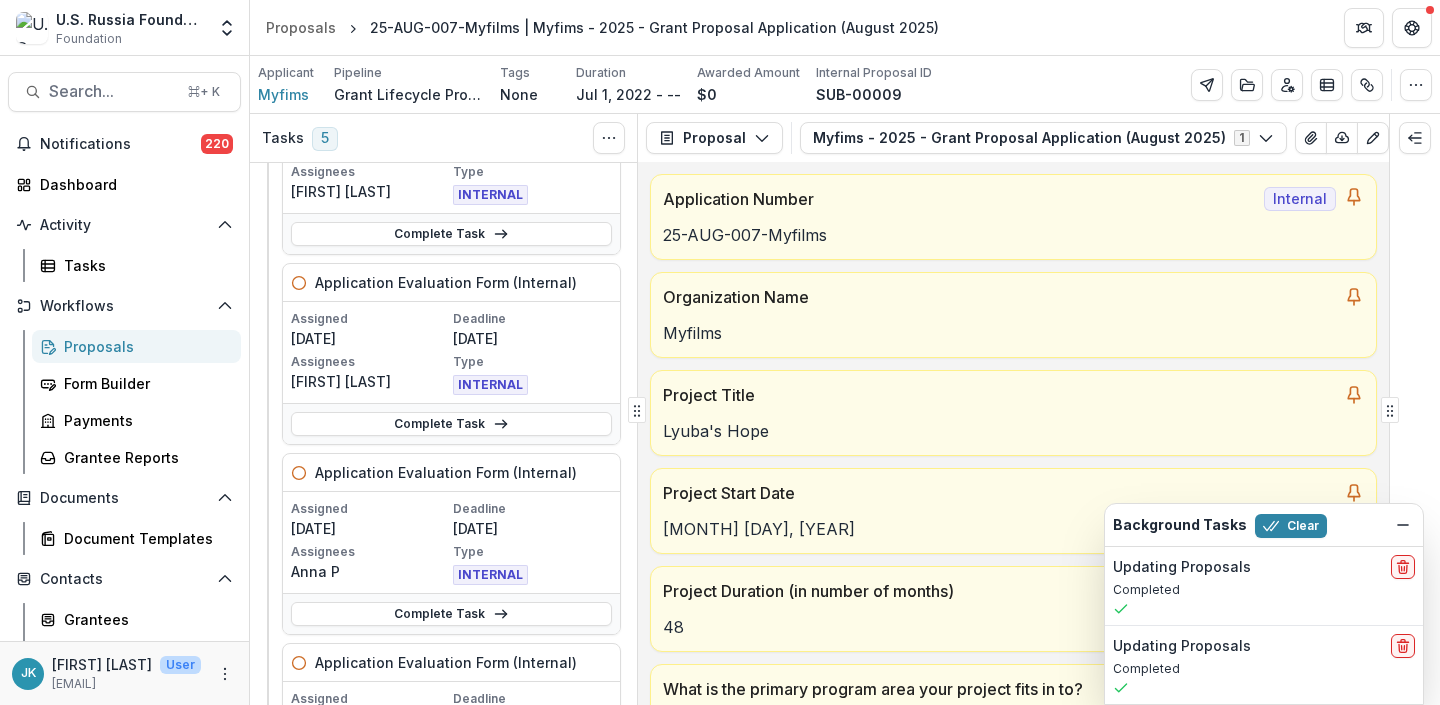 scroll, scrollTop: 391, scrollLeft: 0, axis: vertical 